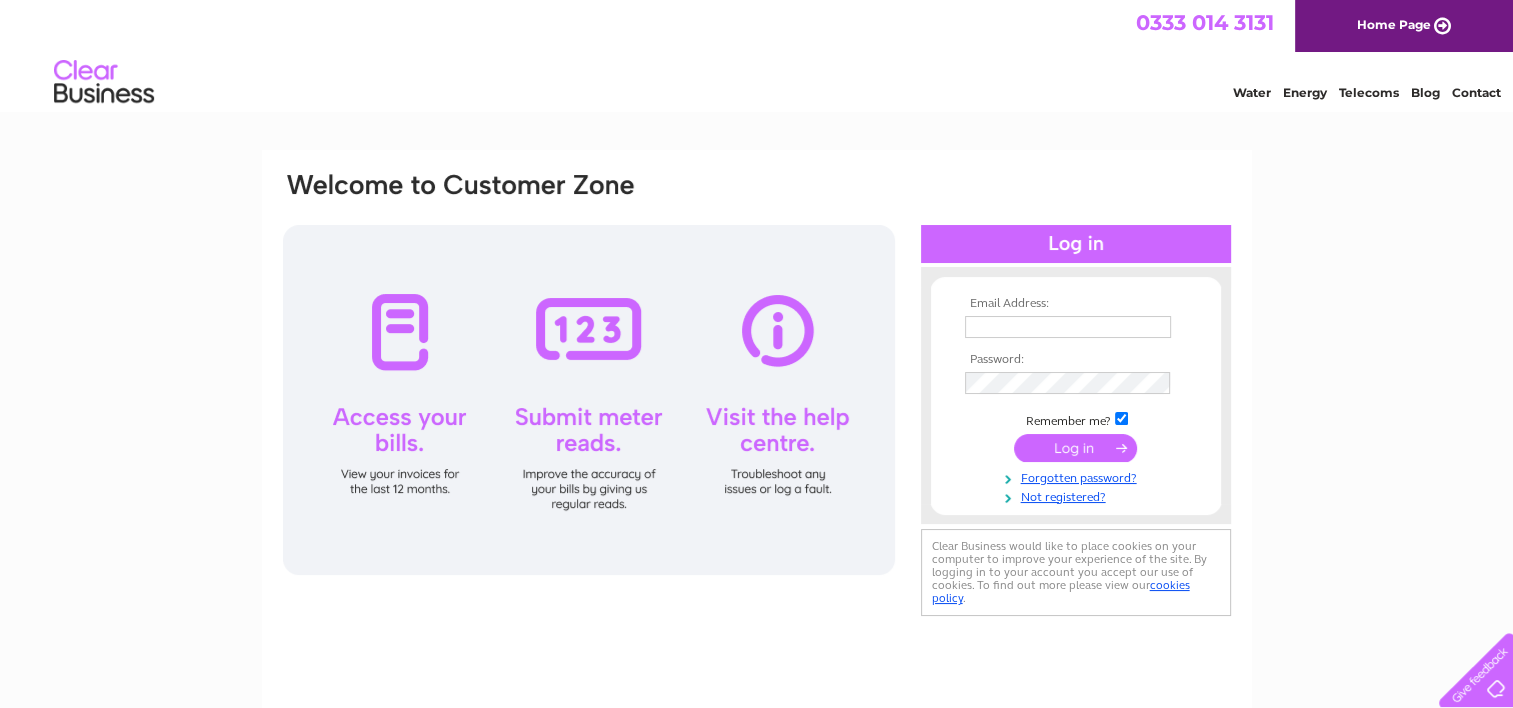 scroll, scrollTop: 0, scrollLeft: 0, axis: both 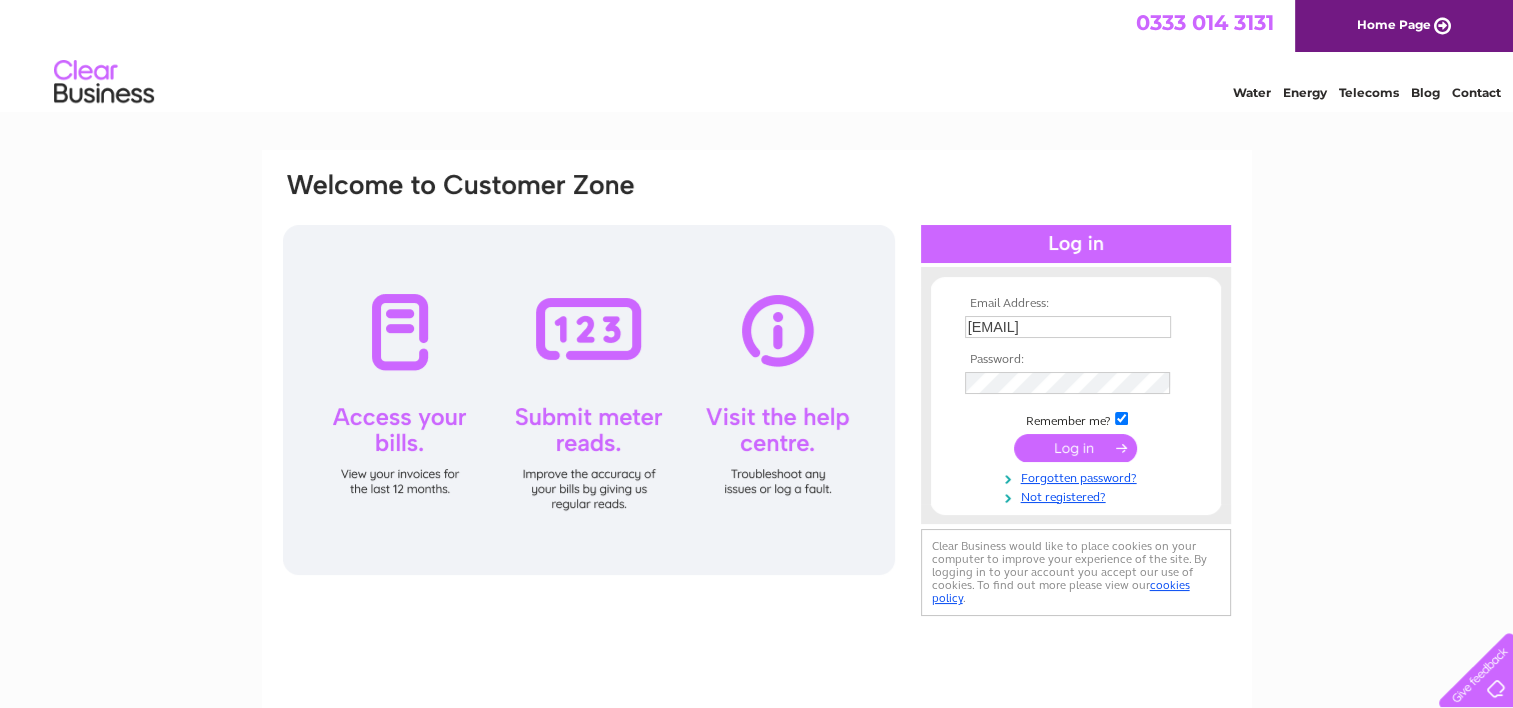 click at bounding box center (1075, 448) 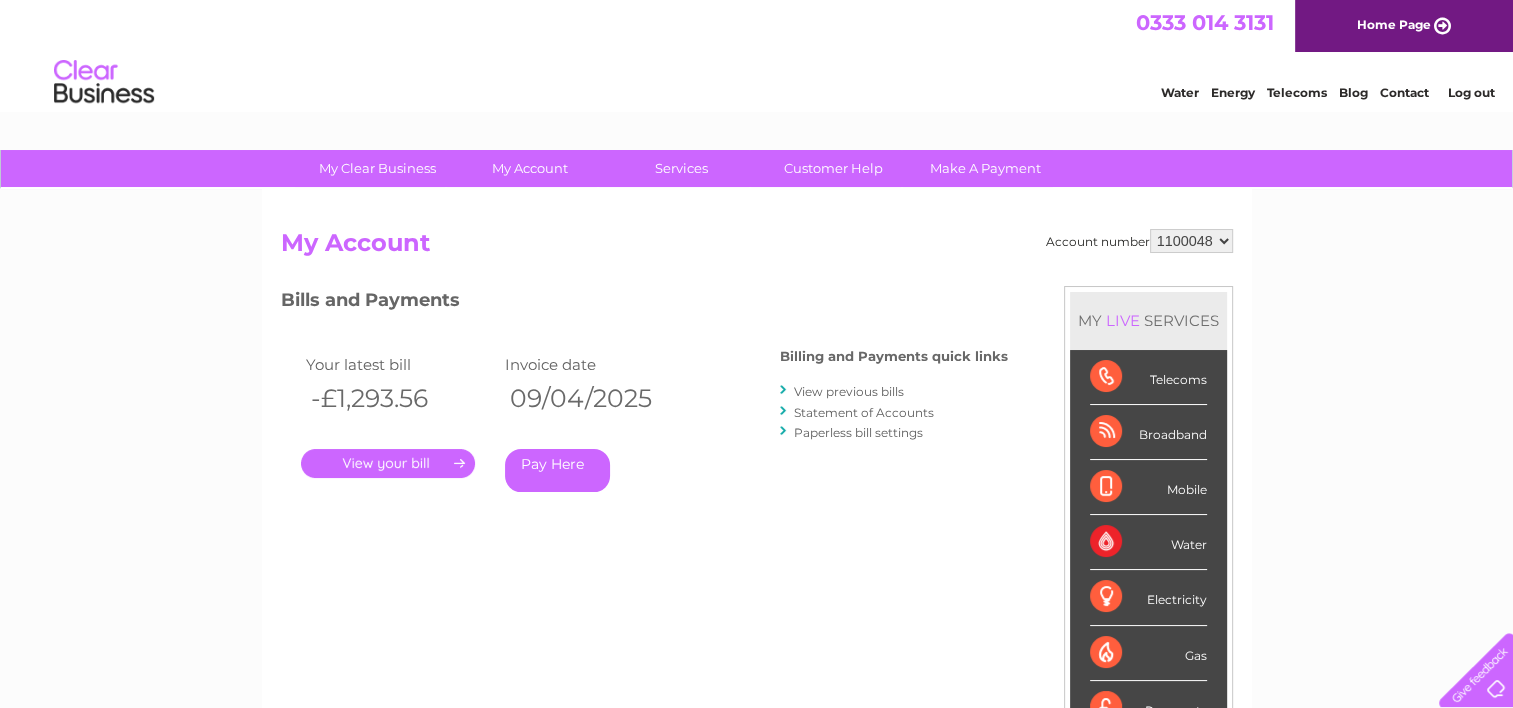 scroll, scrollTop: 0, scrollLeft: 0, axis: both 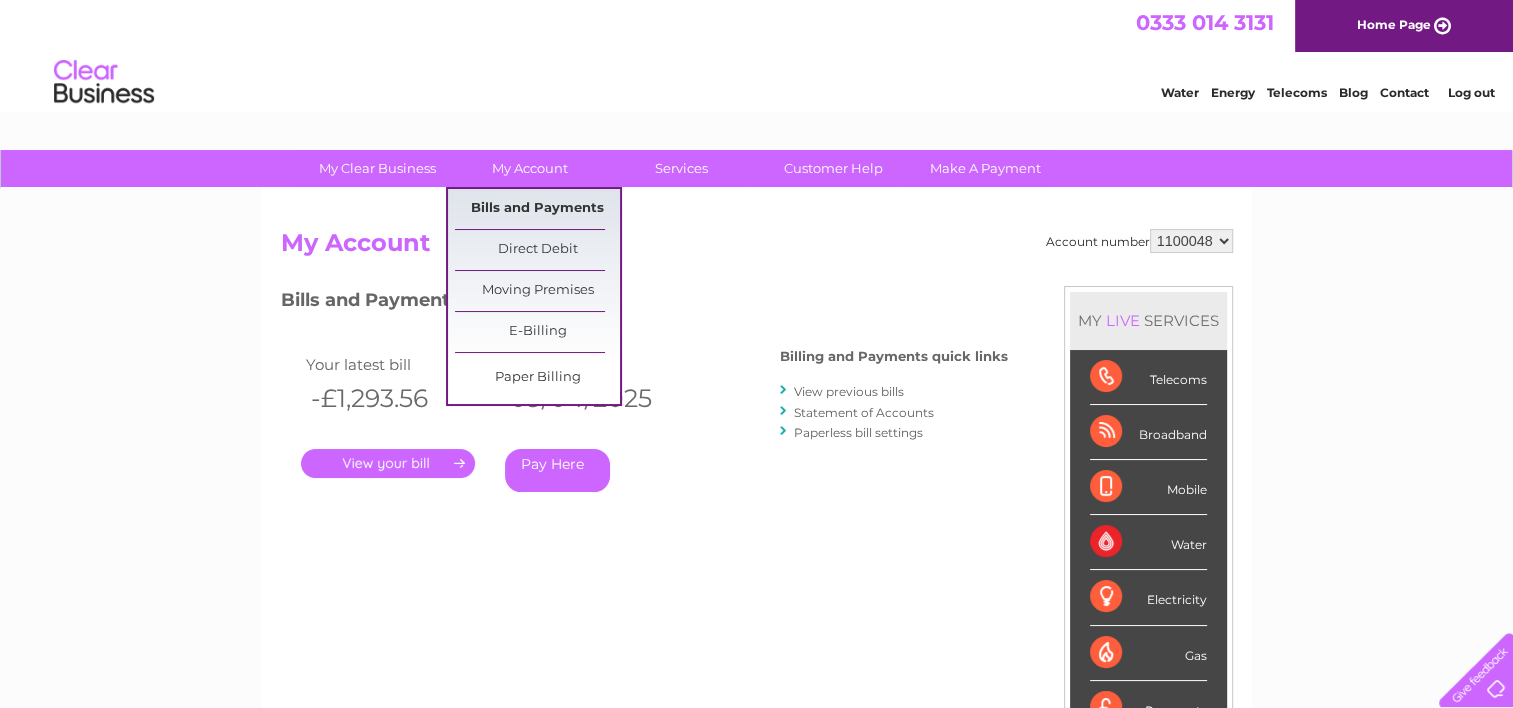 click on "Bills and Payments" at bounding box center (537, 209) 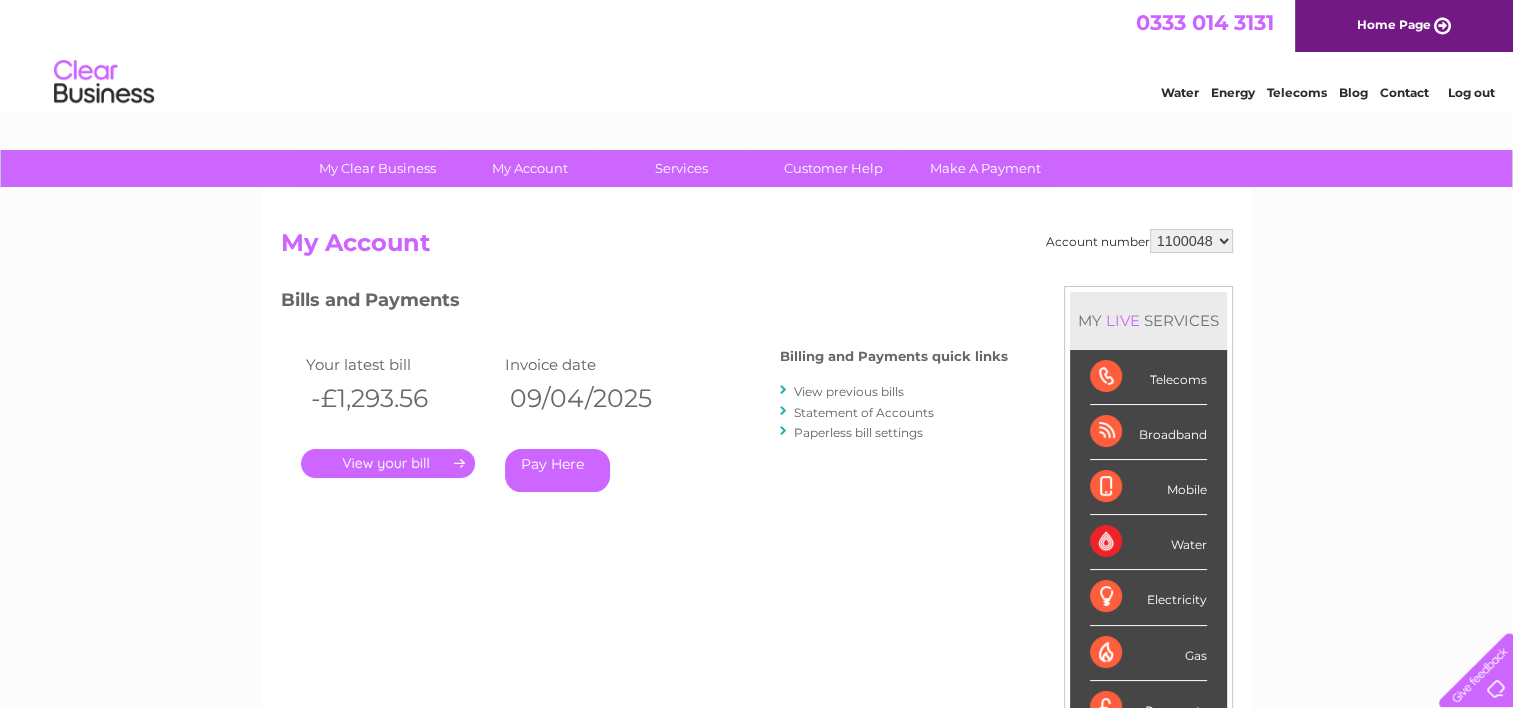 scroll, scrollTop: 0, scrollLeft: 0, axis: both 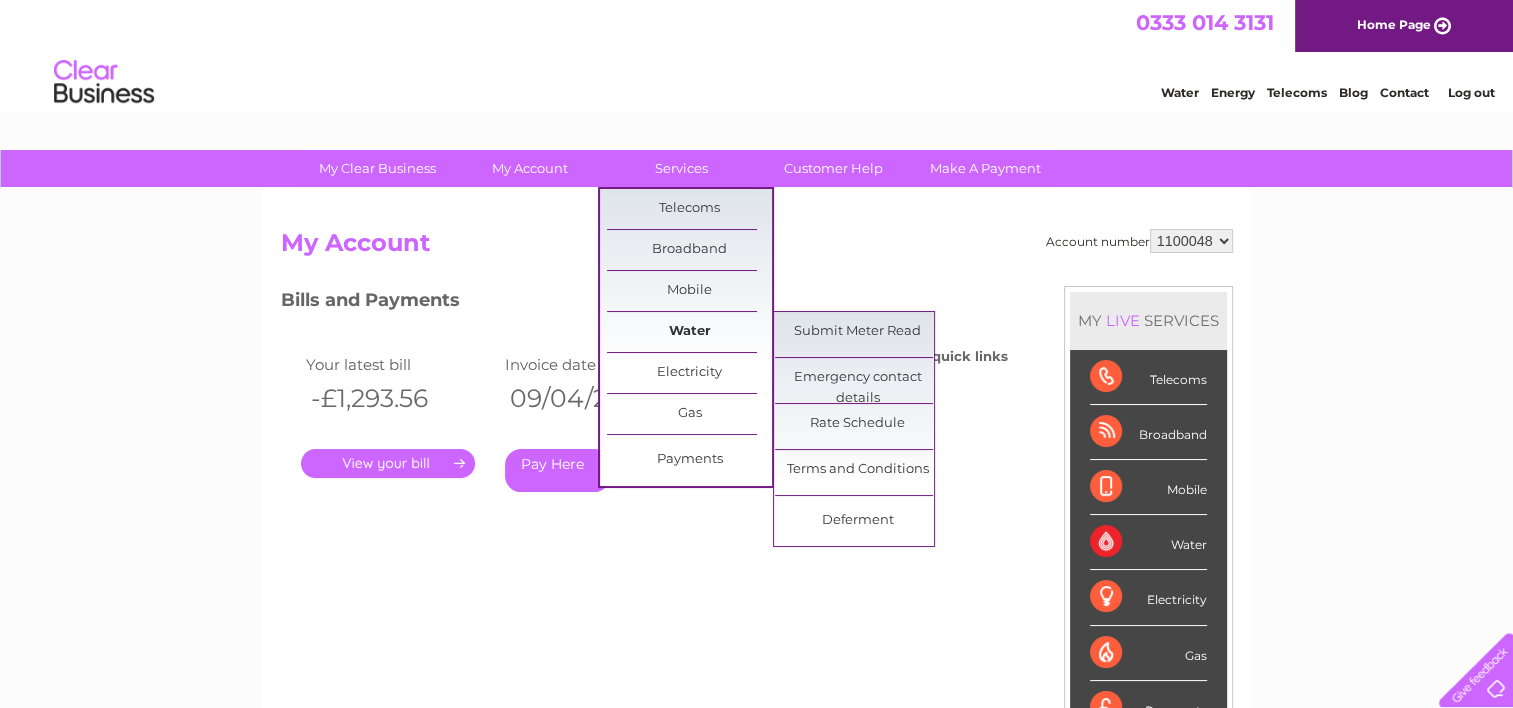 click on "Water" at bounding box center [689, 332] 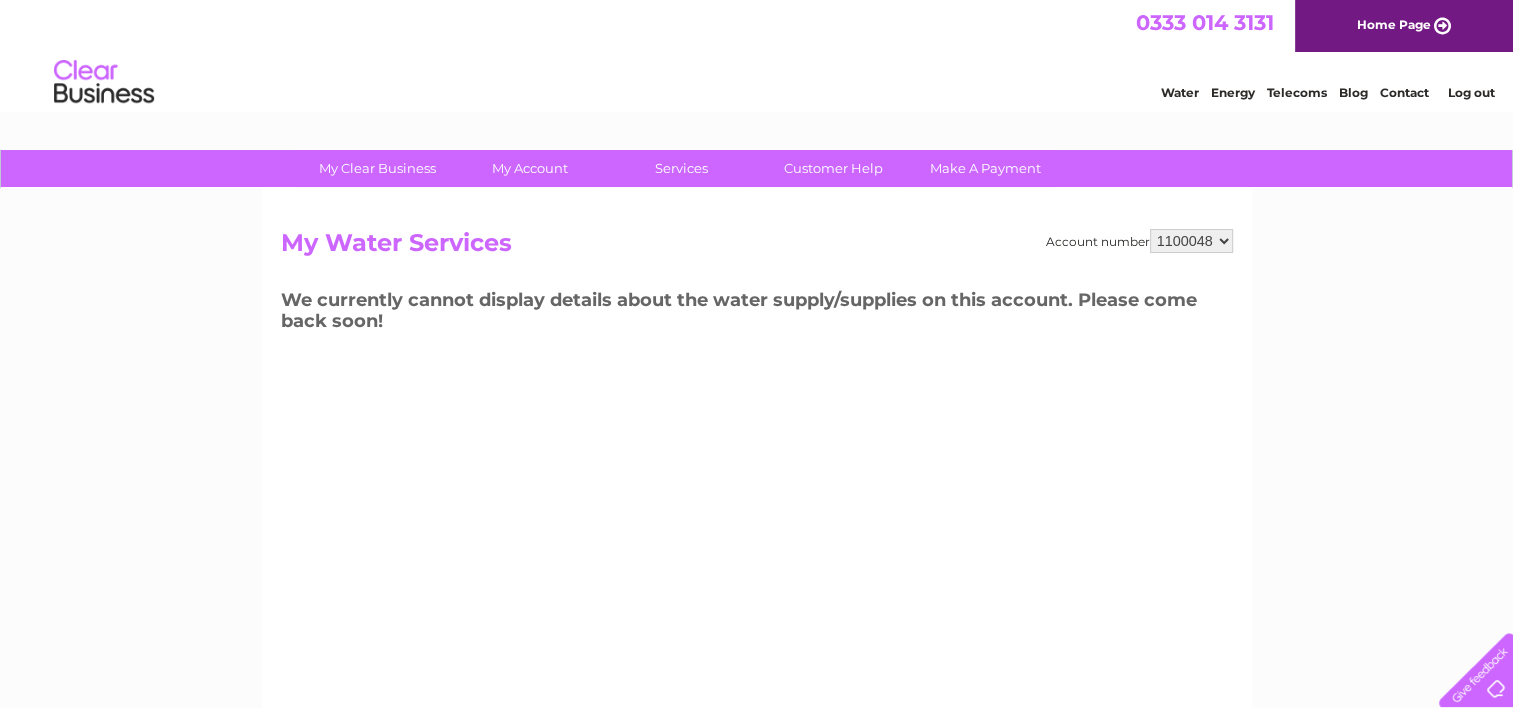scroll, scrollTop: 0, scrollLeft: 0, axis: both 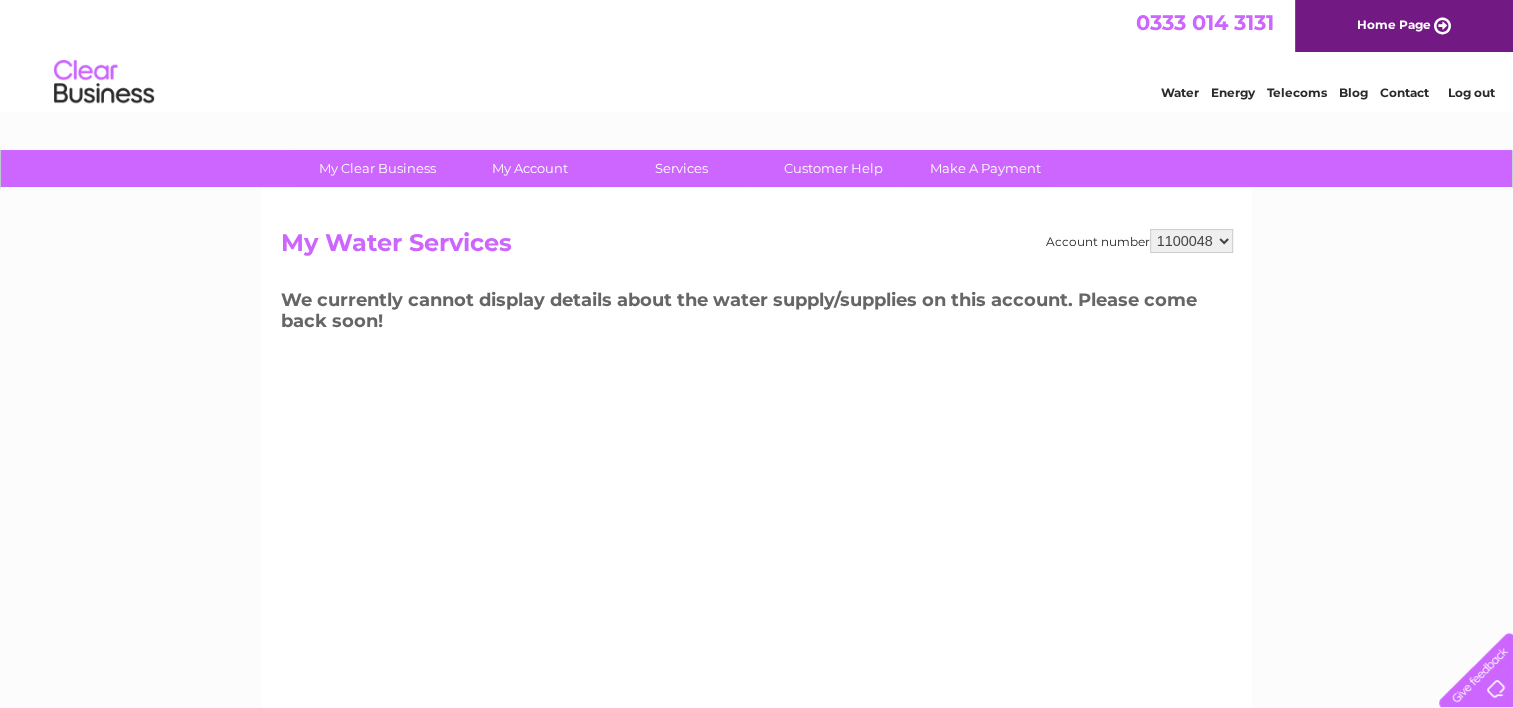 click on "My Clear Business
Login Details
My Details
My Preferences
Link Account
My Account
Bills and Payments   Direct Debit   Moving Premises" at bounding box center (756, 620) 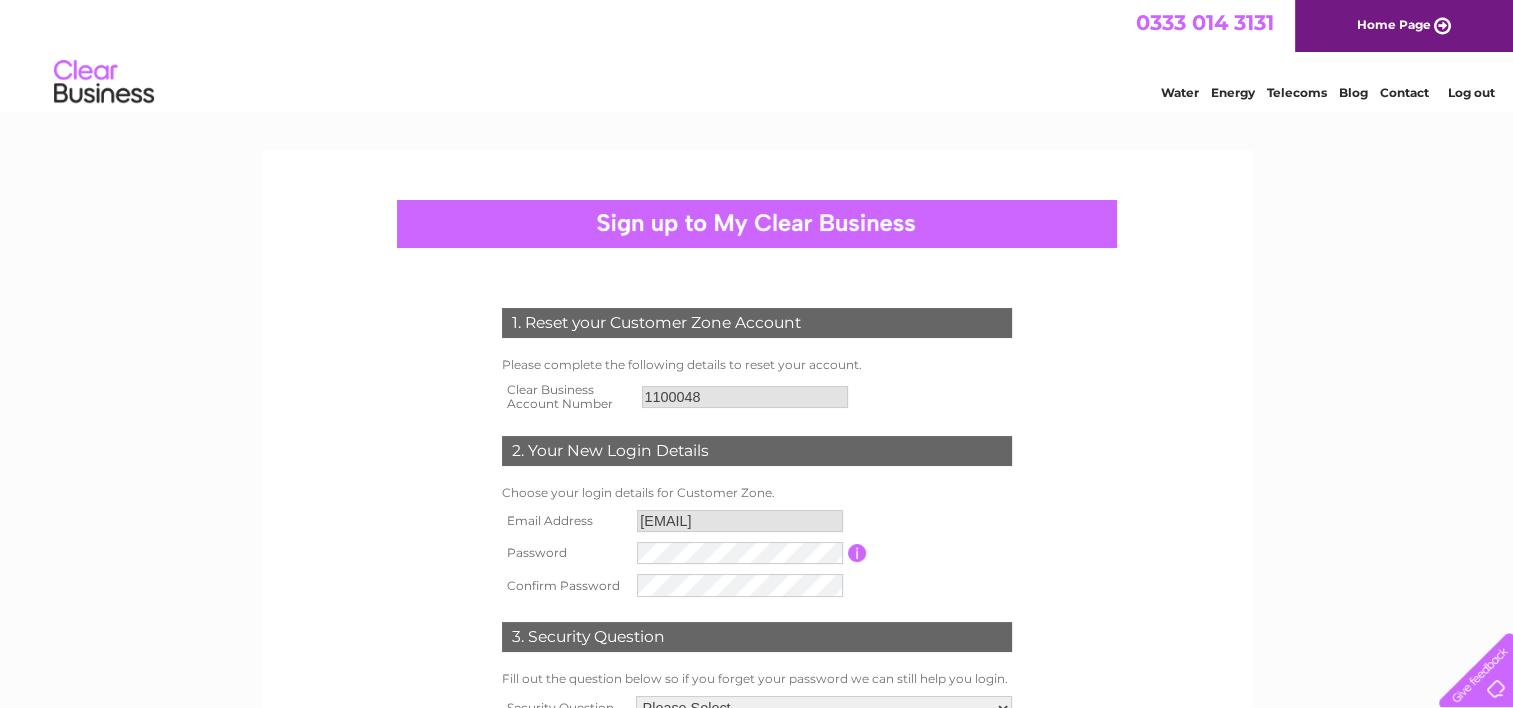 scroll, scrollTop: 0, scrollLeft: 0, axis: both 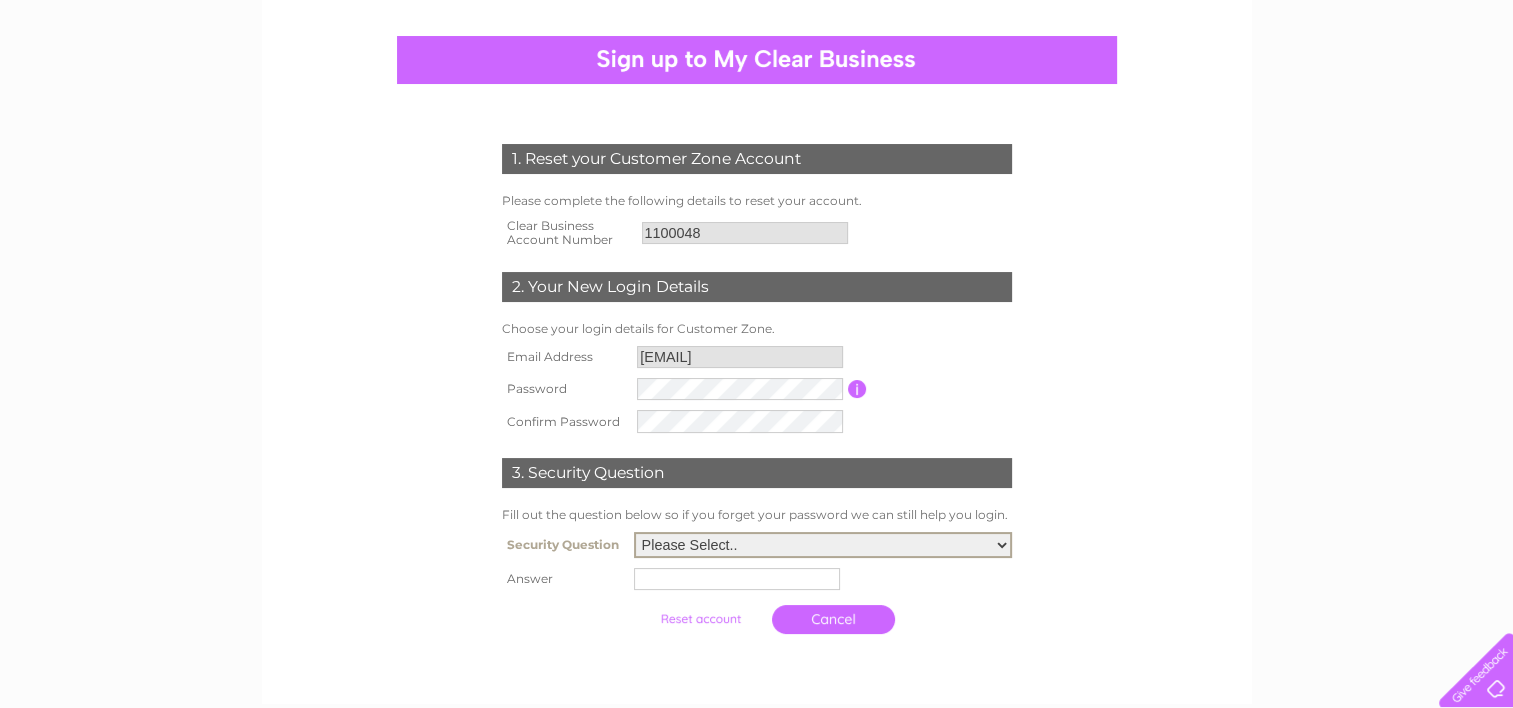 click on "Please Select..
In what town or city was your first job?
In what town or city did you meet your spouse/partner?
In what town or city did your mother and father meet?
What street did you live on as a child?
What was the name of your first pet?
Who was your childhood hero?" at bounding box center [823, 545] 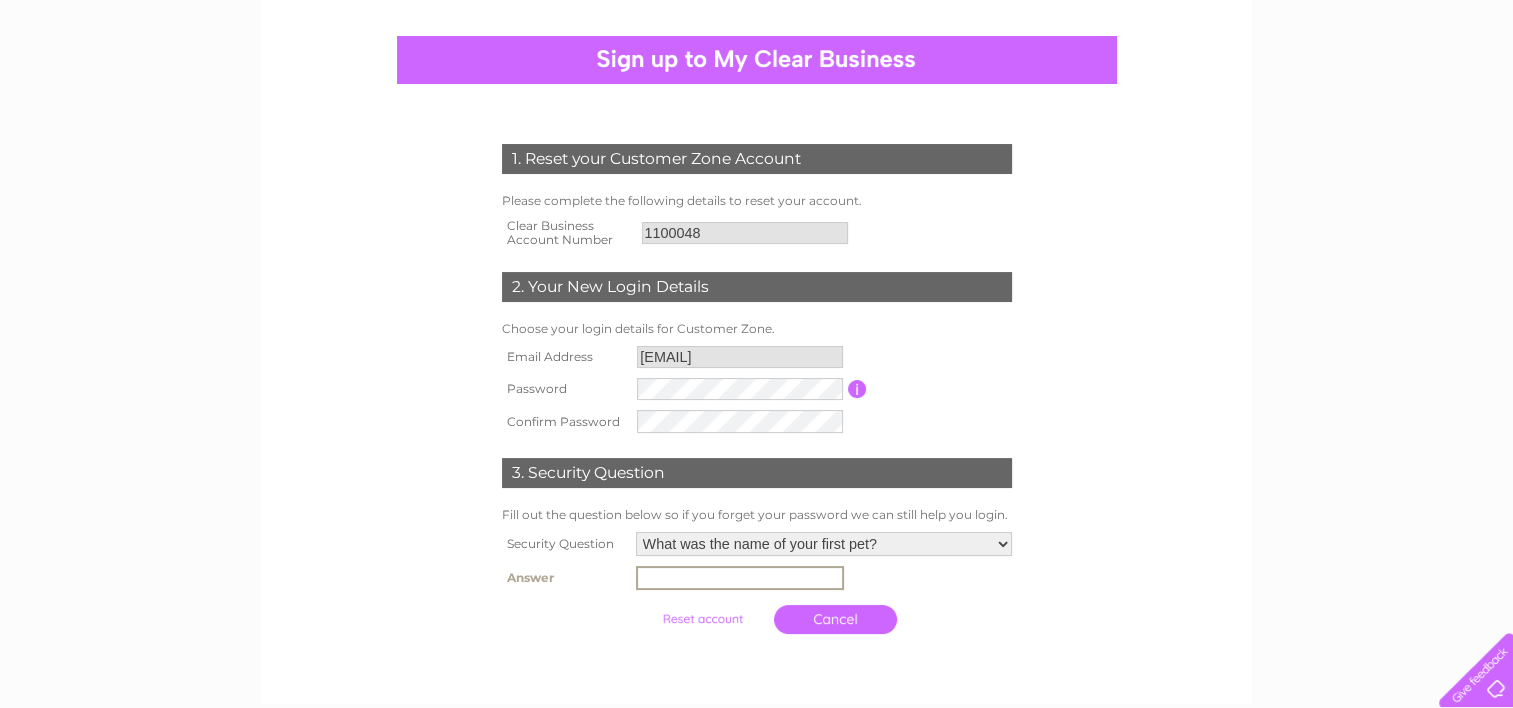 click at bounding box center [740, 578] 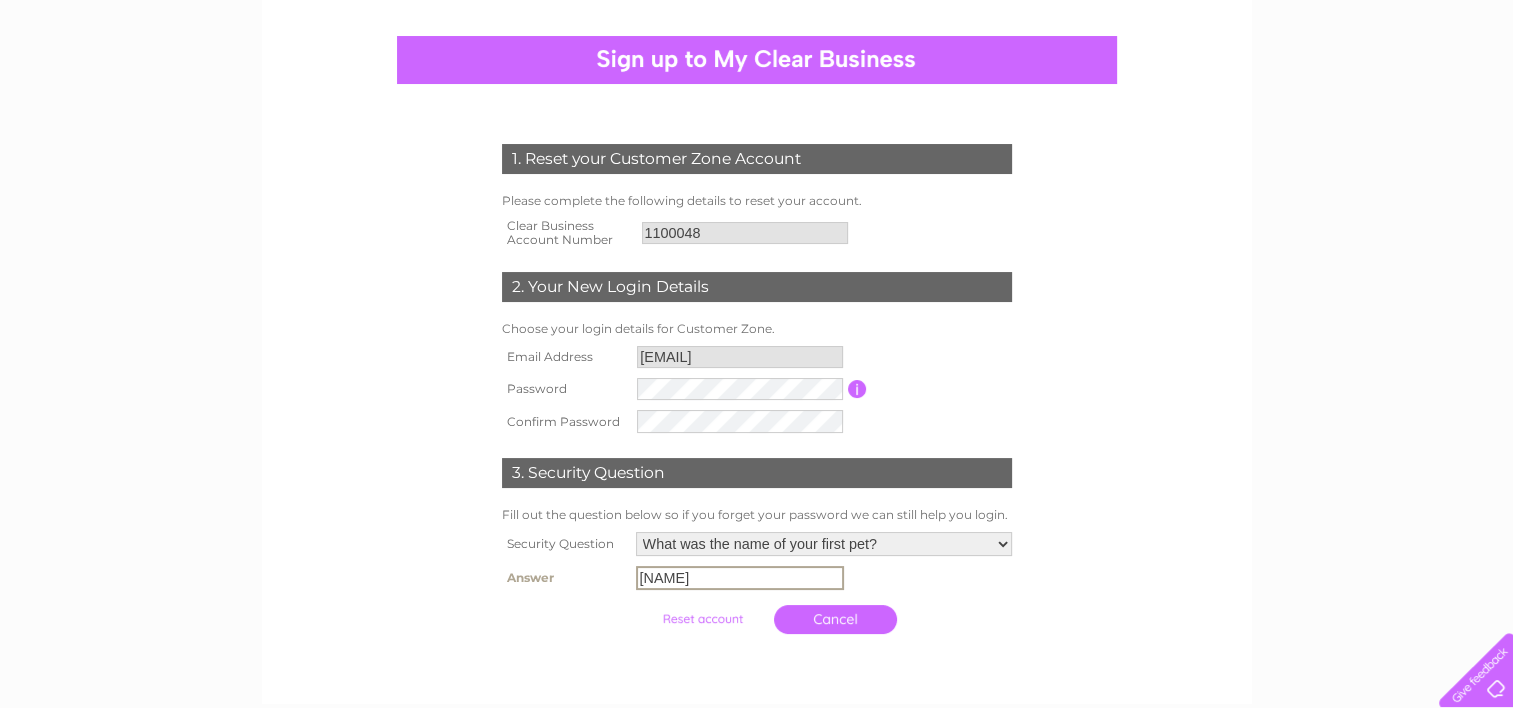 type on "Jake" 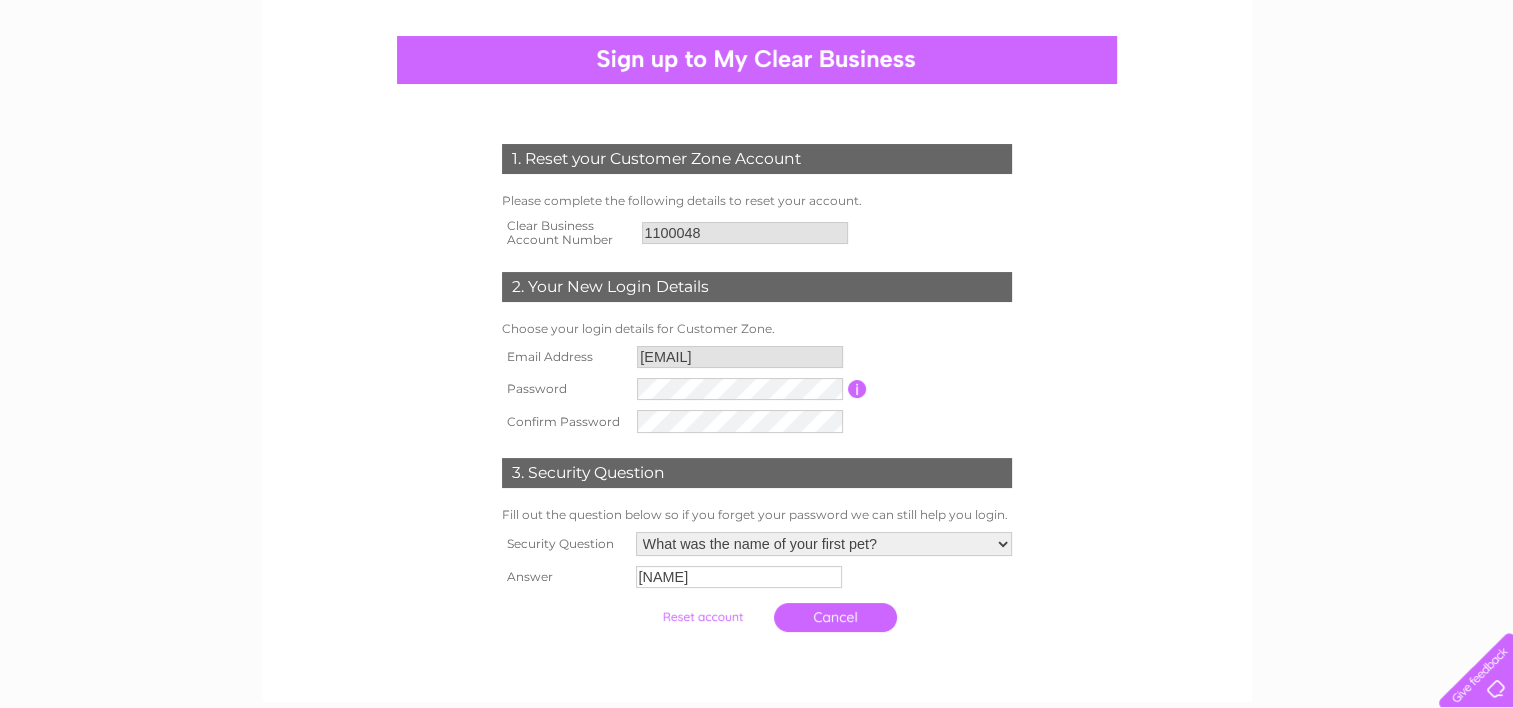 click at bounding box center (702, 617) 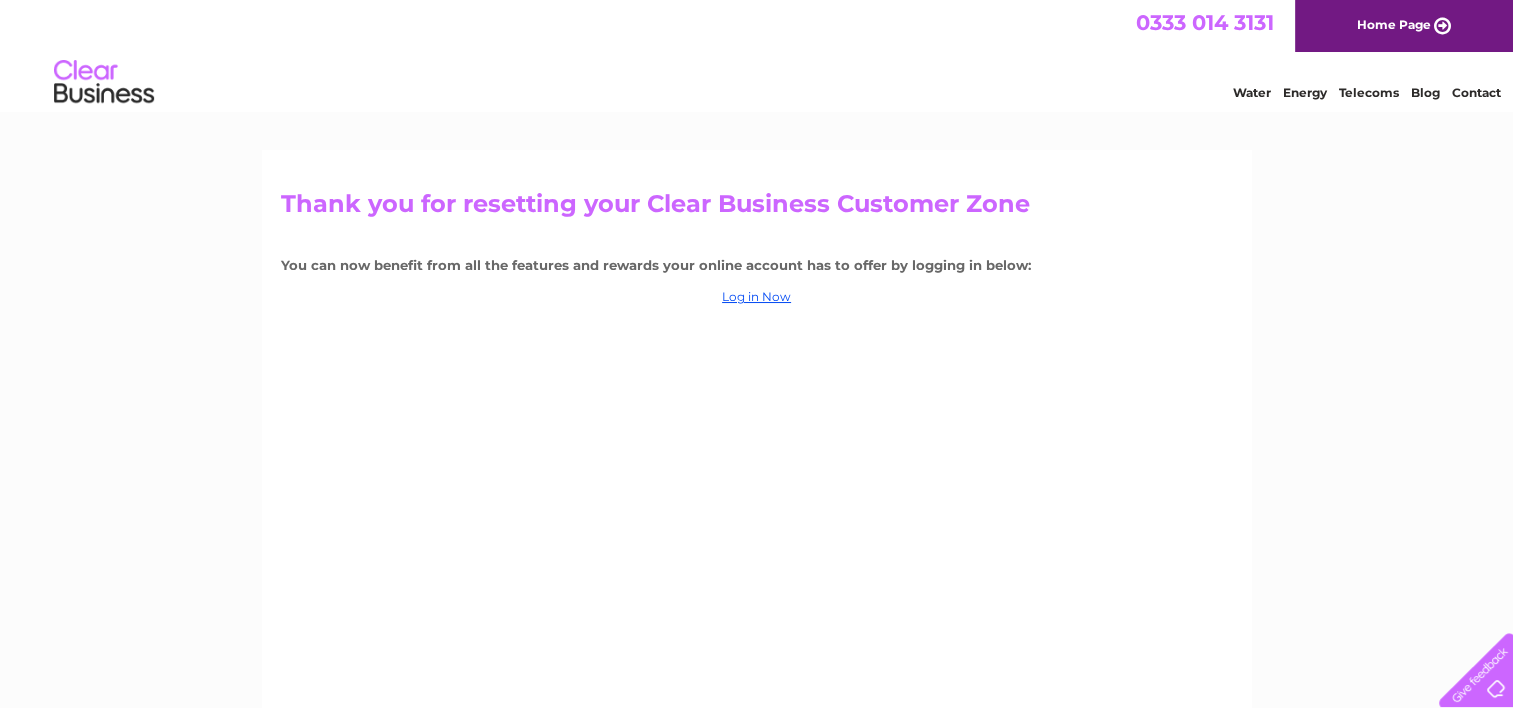 scroll, scrollTop: 0, scrollLeft: 0, axis: both 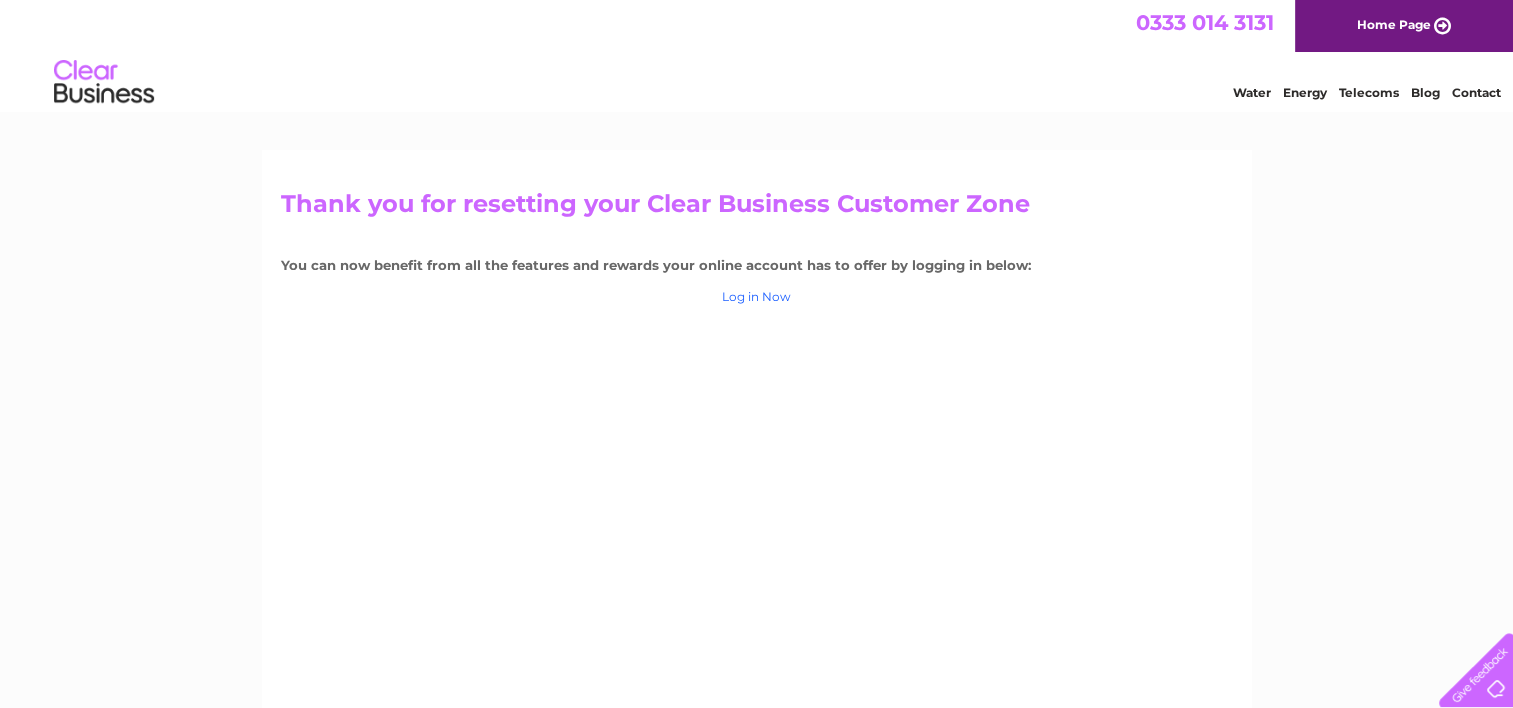 click on "Log in Now" at bounding box center [756, 296] 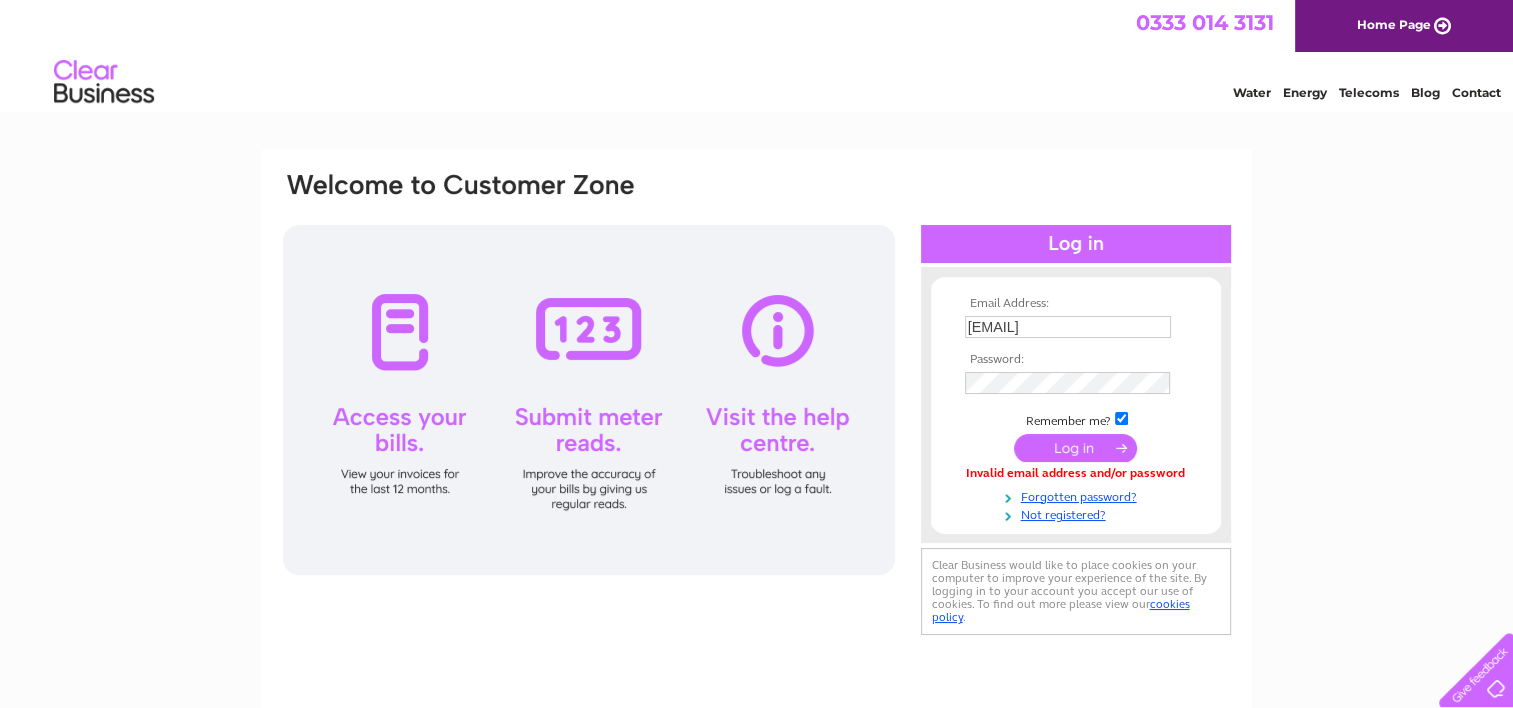scroll, scrollTop: 0, scrollLeft: 0, axis: both 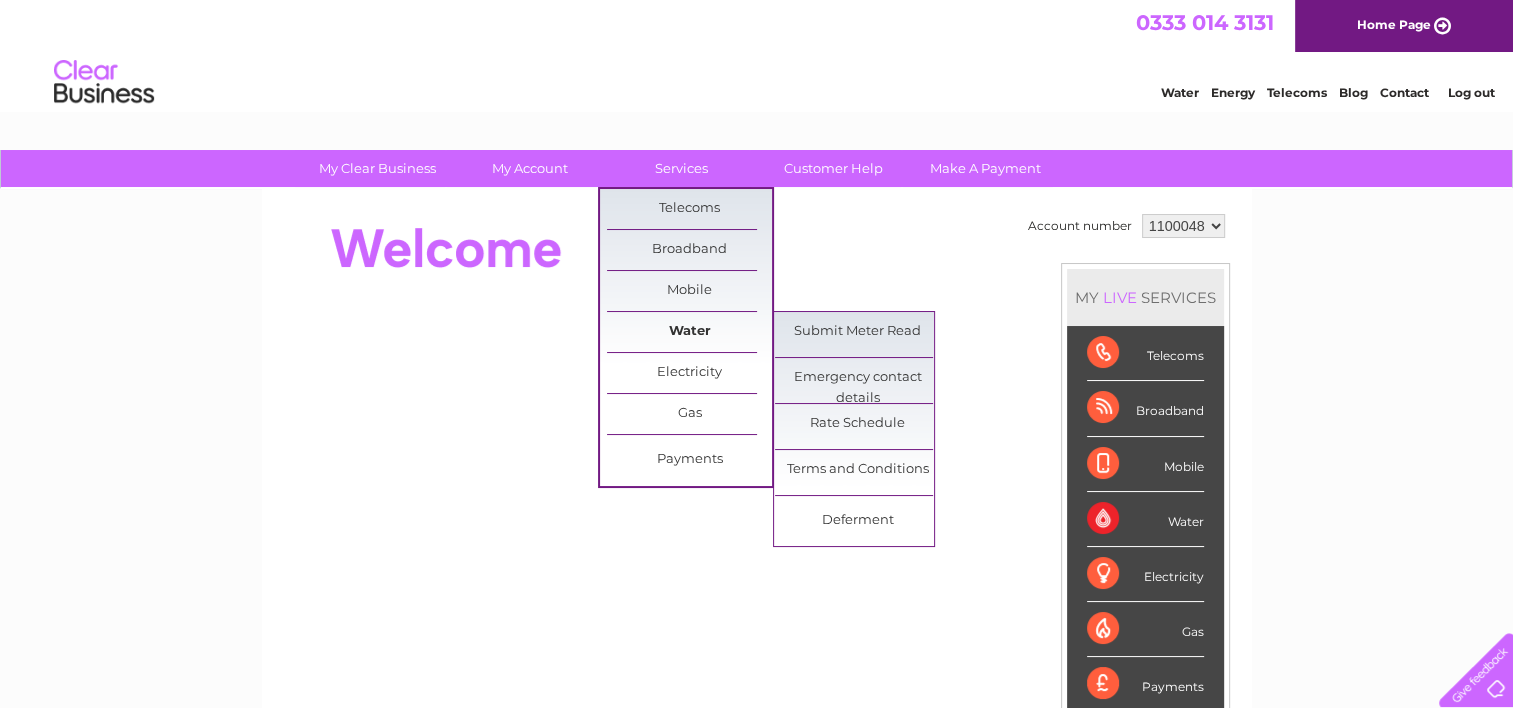 click on "Water" at bounding box center [689, 332] 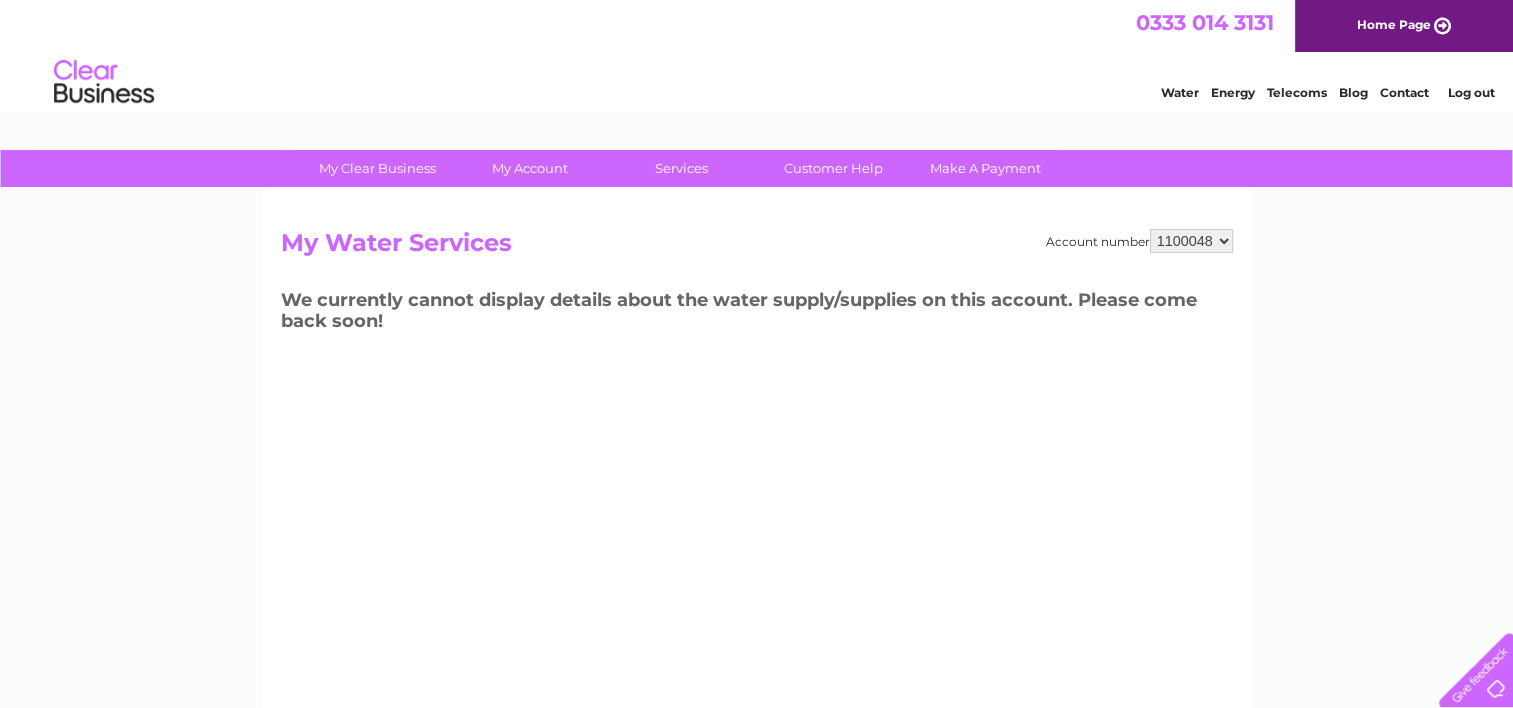 scroll, scrollTop: 0, scrollLeft: 0, axis: both 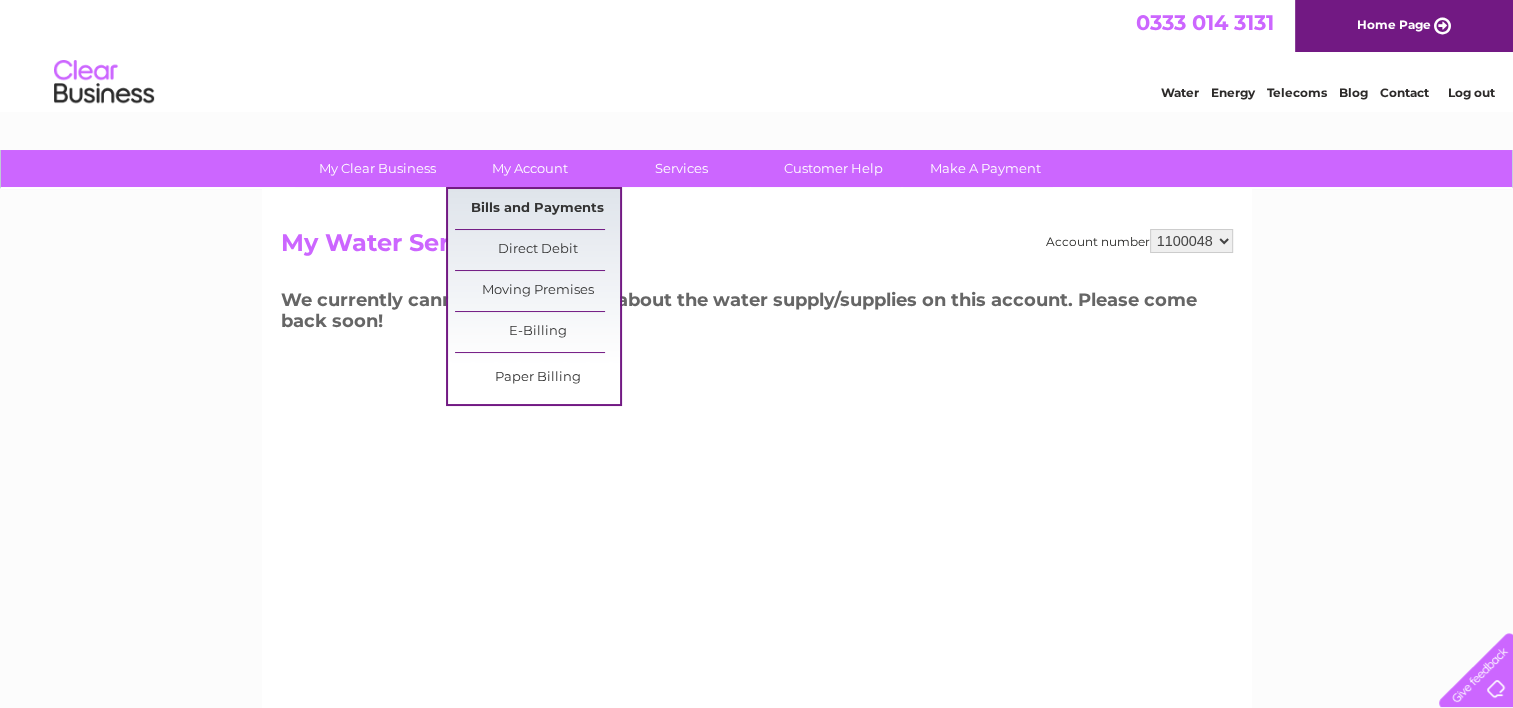 click on "Bills and Payments" at bounding box center [537, 209] 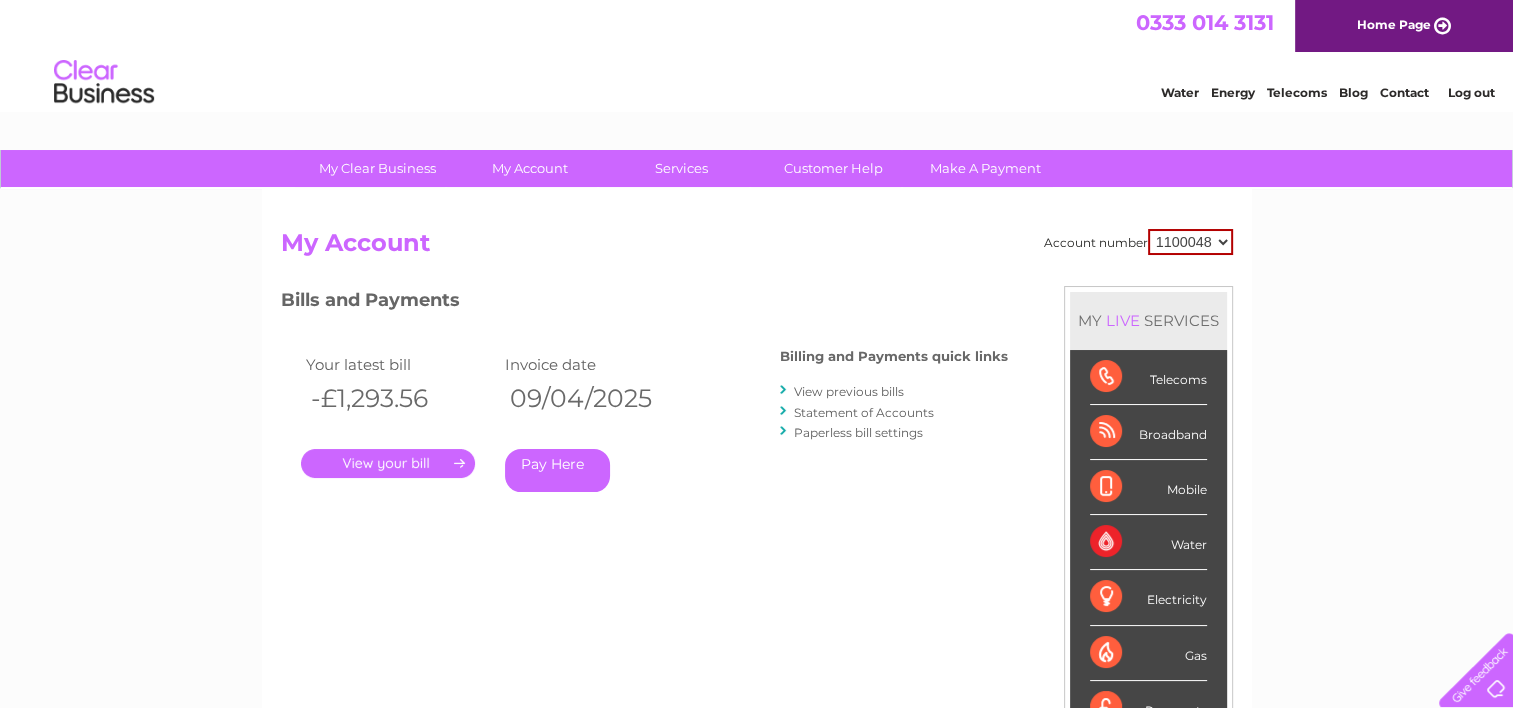 scroll, scrollTop: 0, scrollLeft: 0, axis: both 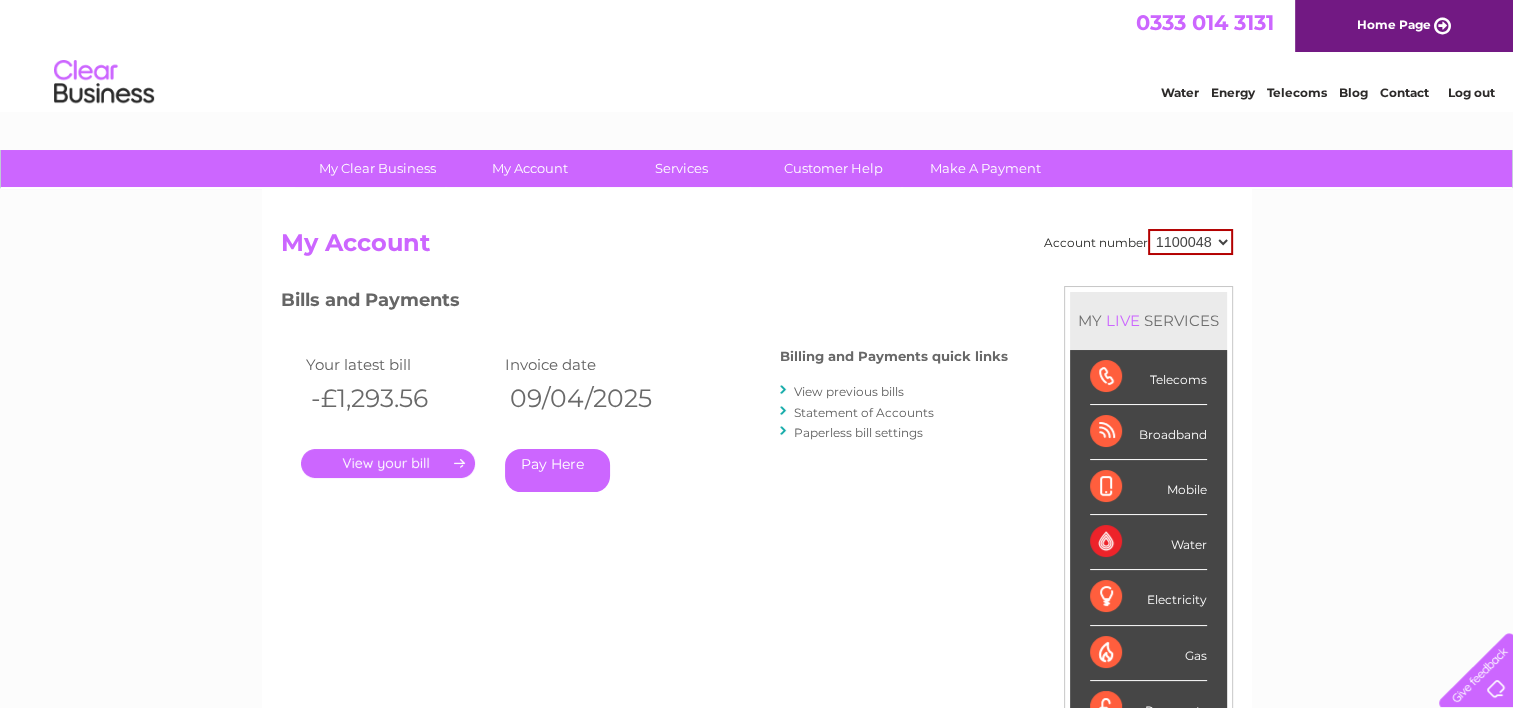 click on "View previous bills" at bounding box center [849, 391] 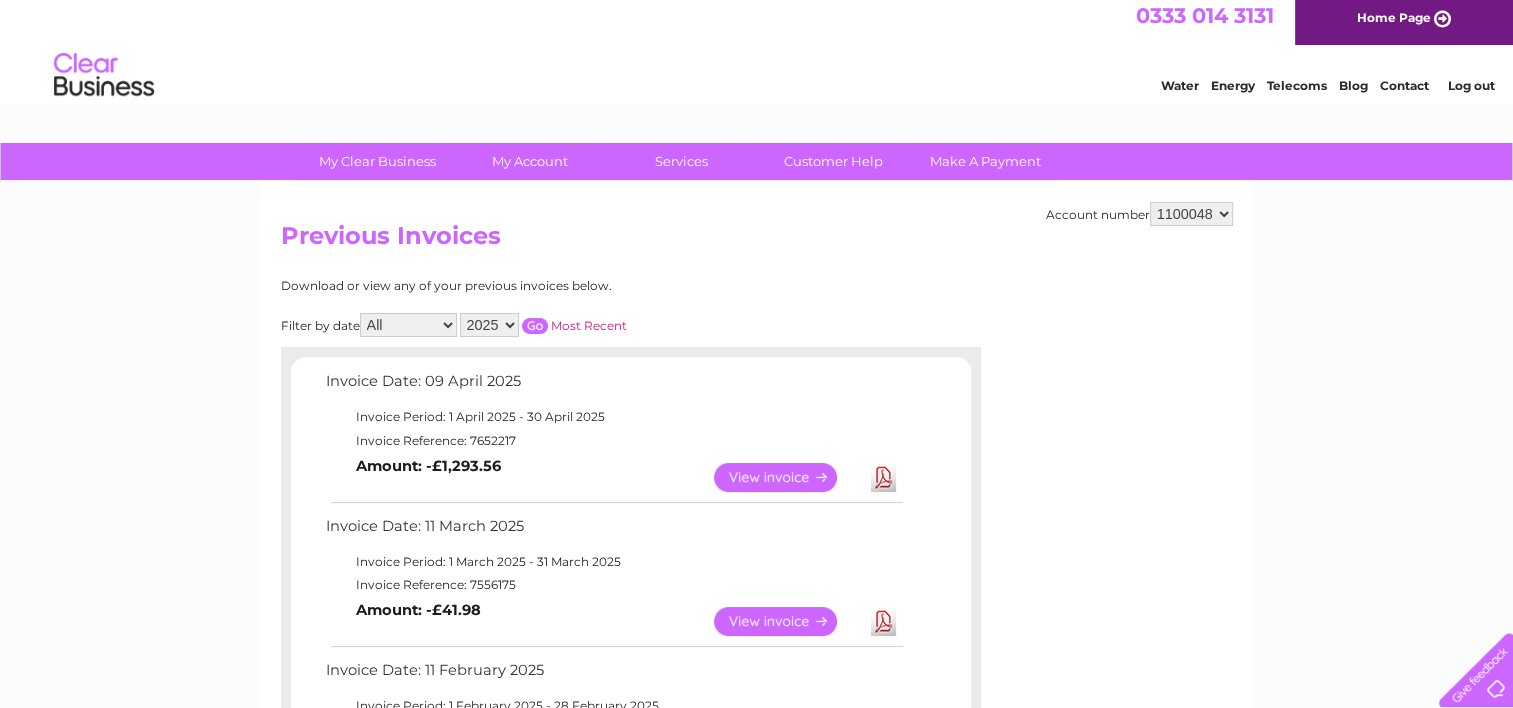 scroll, scrollTop: 0, scrollLeft: 0, axis: both 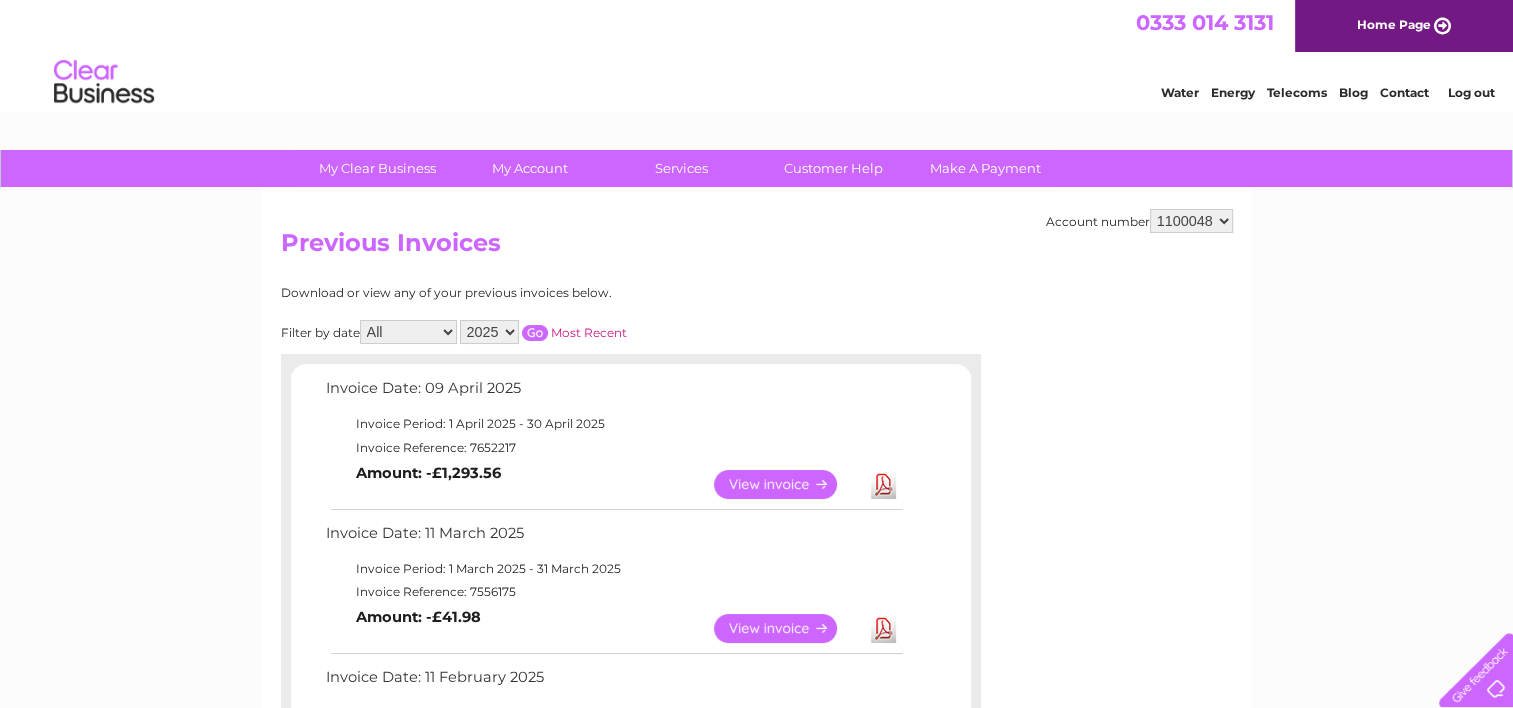 click on "View" at bounding box center (787, 484) 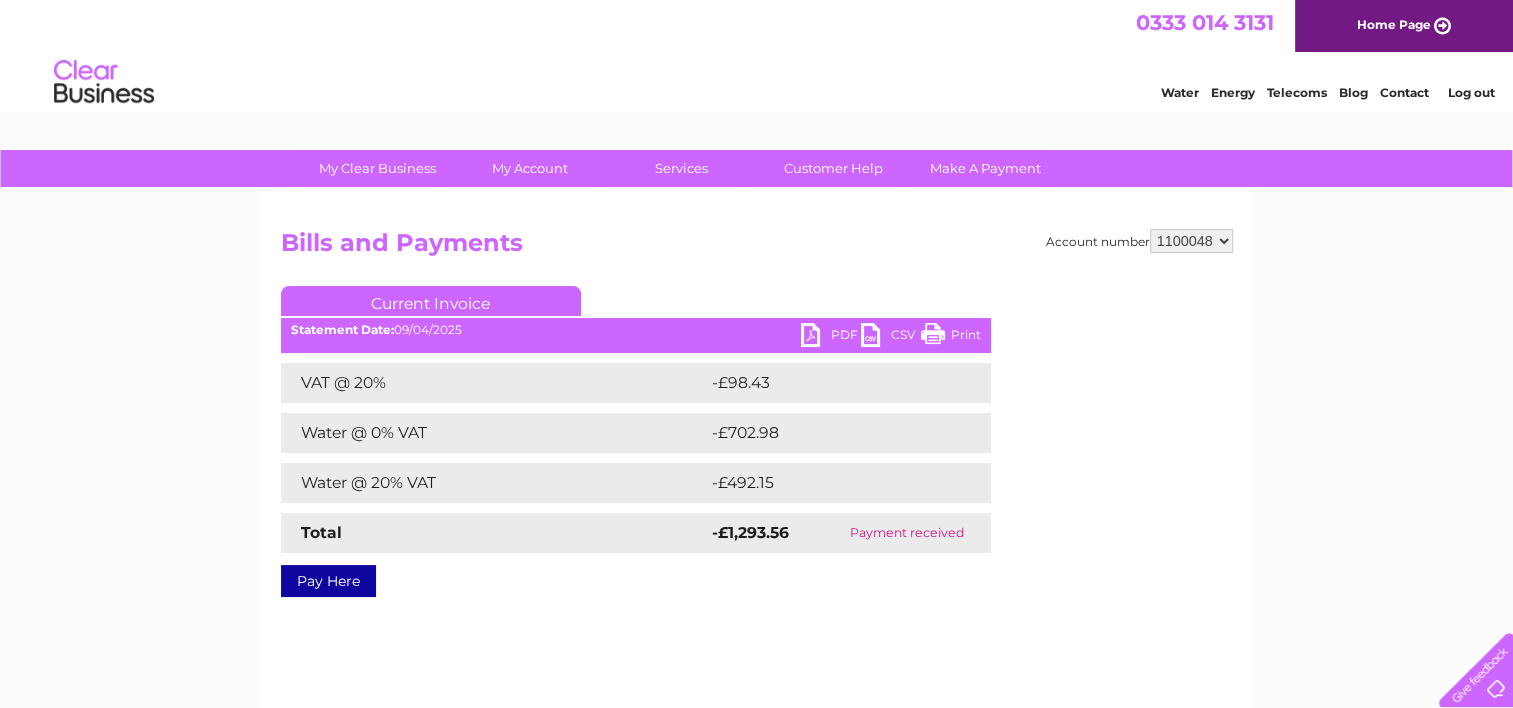 scroll, scrollTop: 0, scrollLeft: 0, axis: both 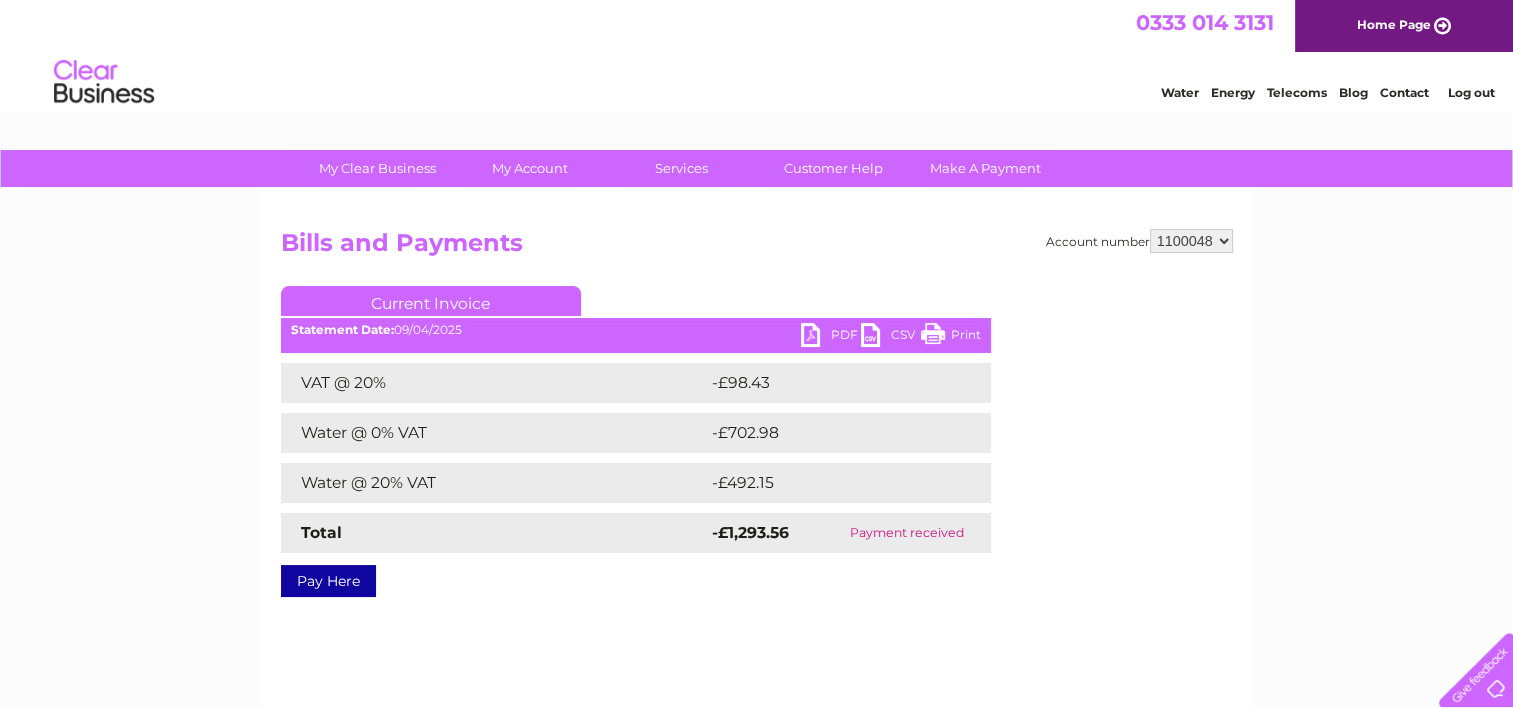 click on "PDF" at bounding box center [831, 337] 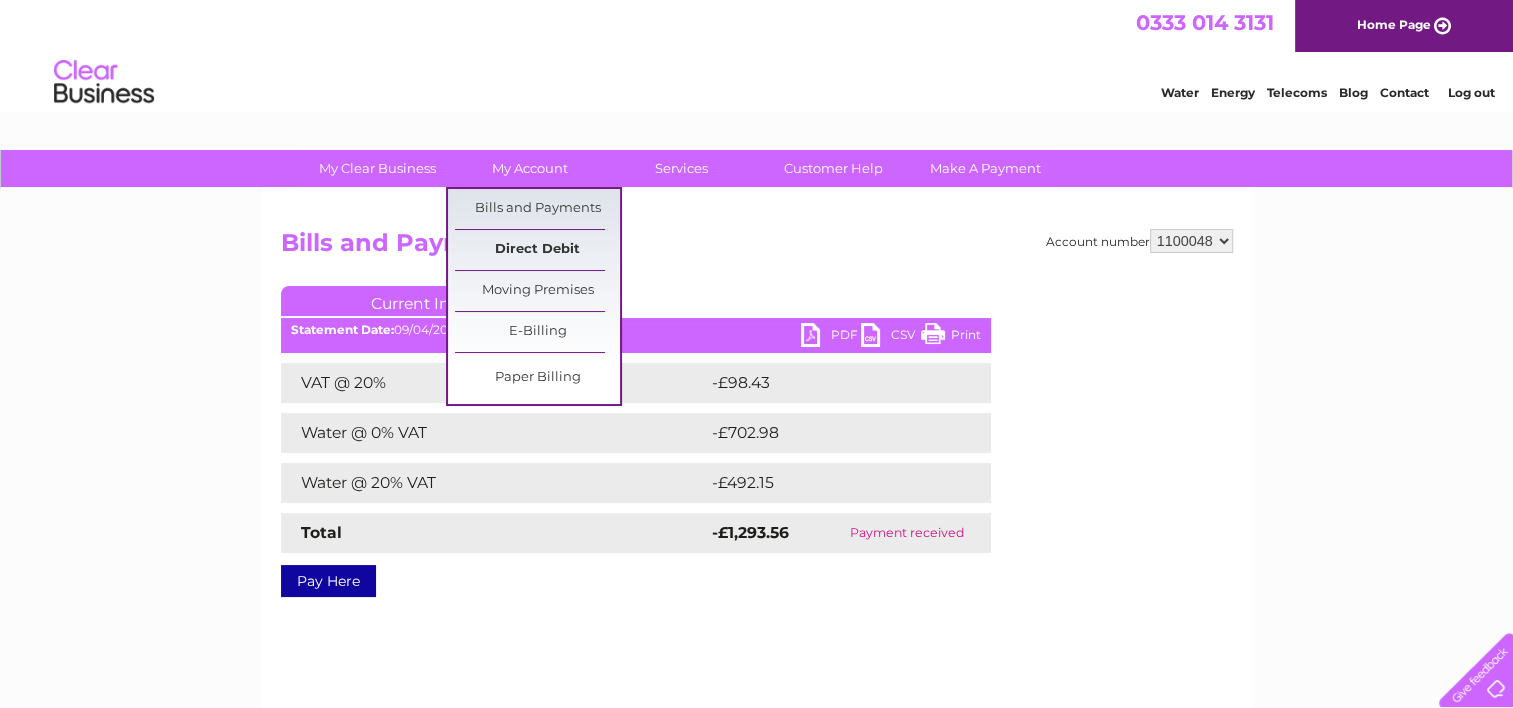 click on "Direct Debit" at bounding box center (537, 250) 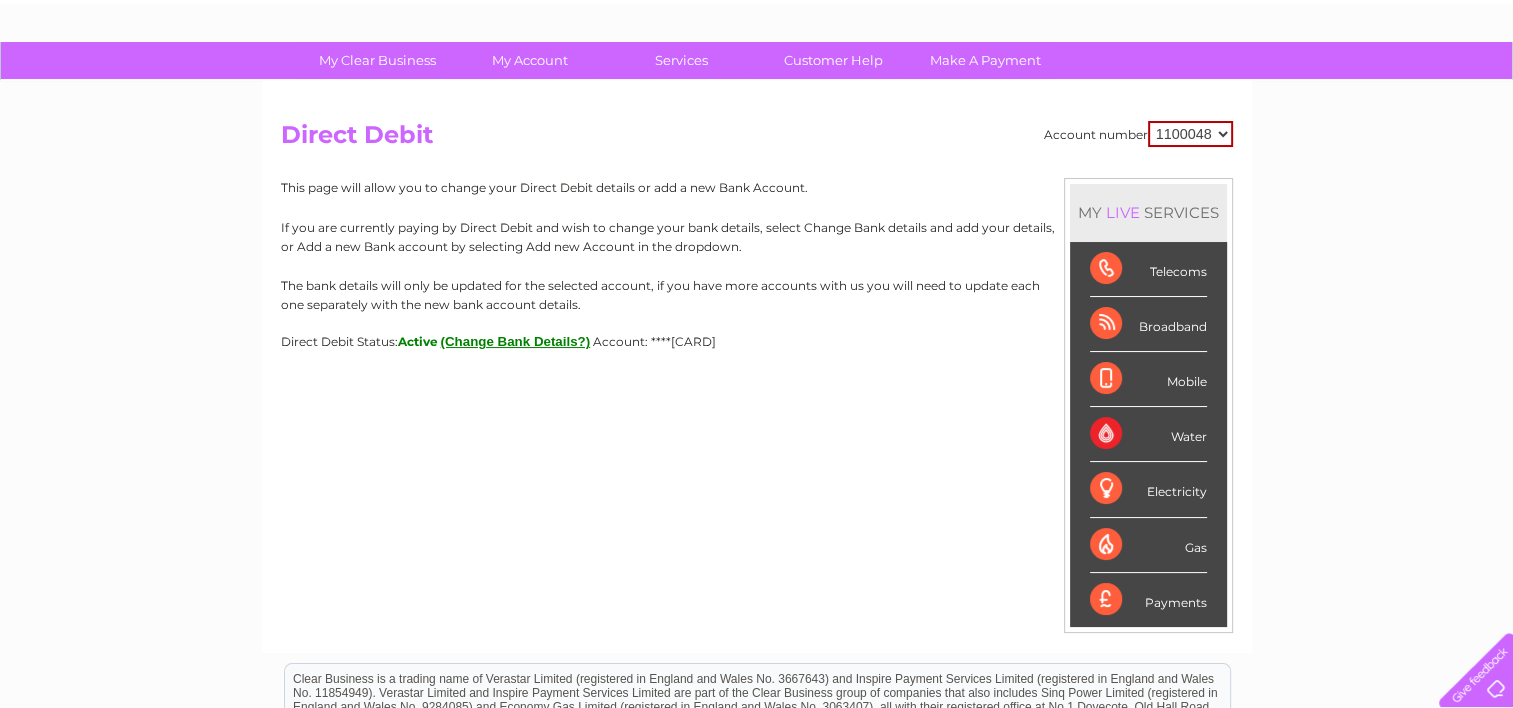 scroll, scrollTop: 0, scrollLeft: 0, axis: both 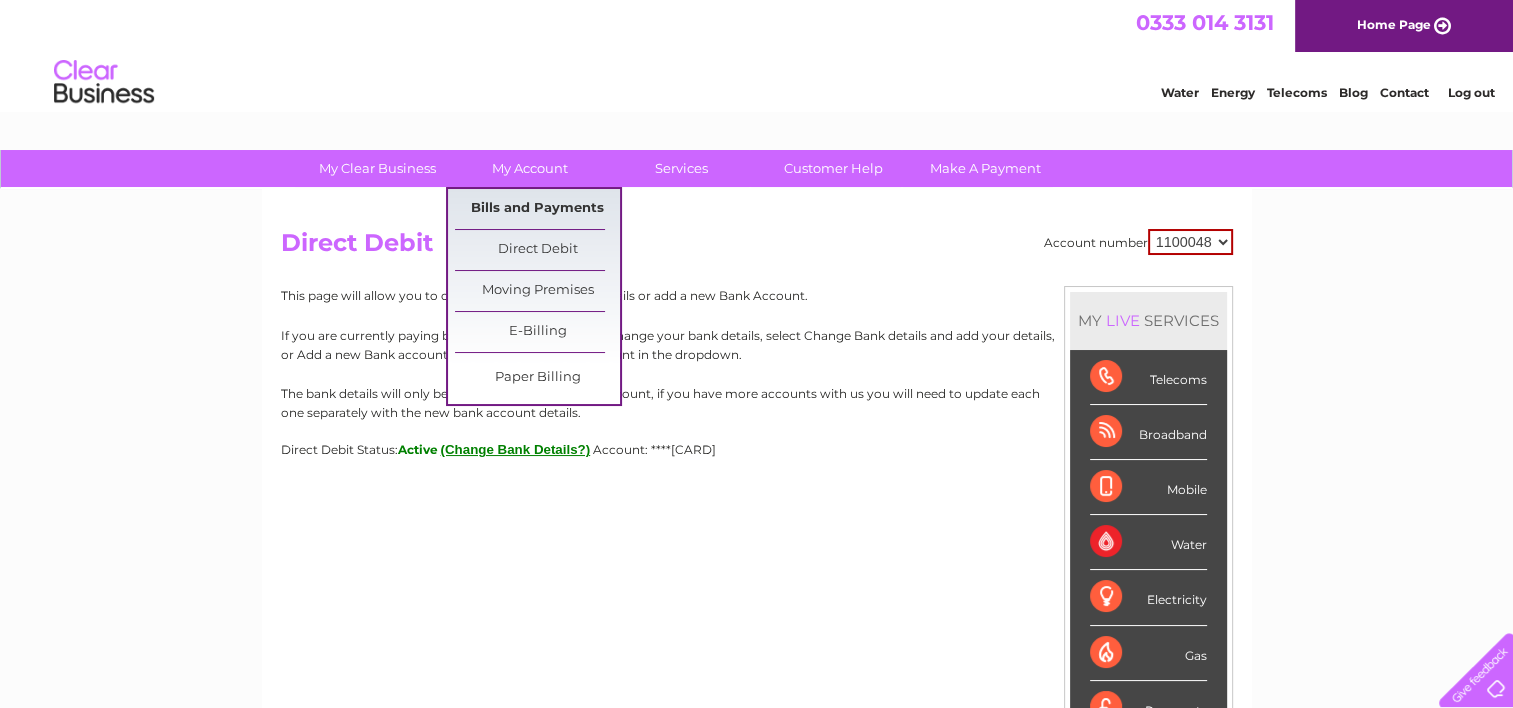click on "Bills and Payments" at bounding box center [537, 209] 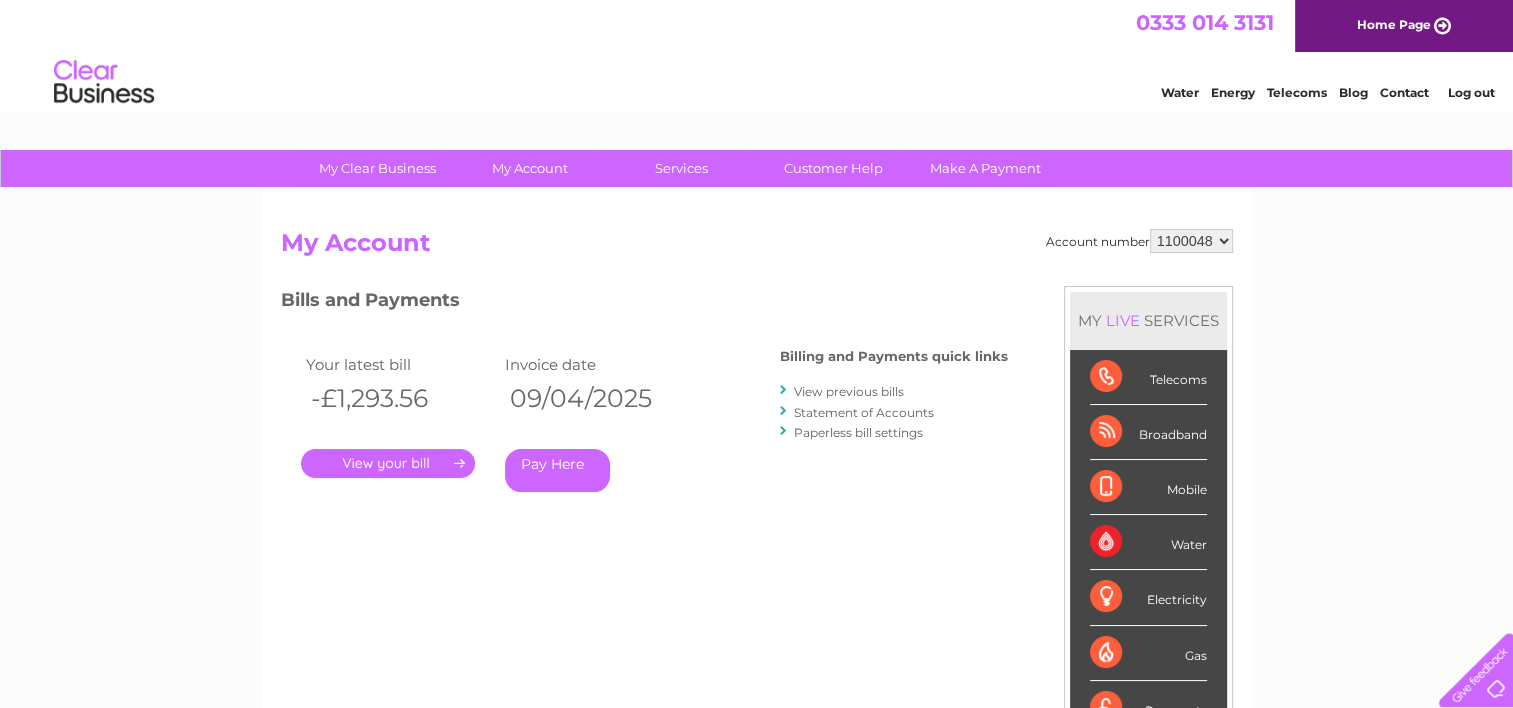 scroll, scrollTop: 0, scrollLeft: 0, axis: both 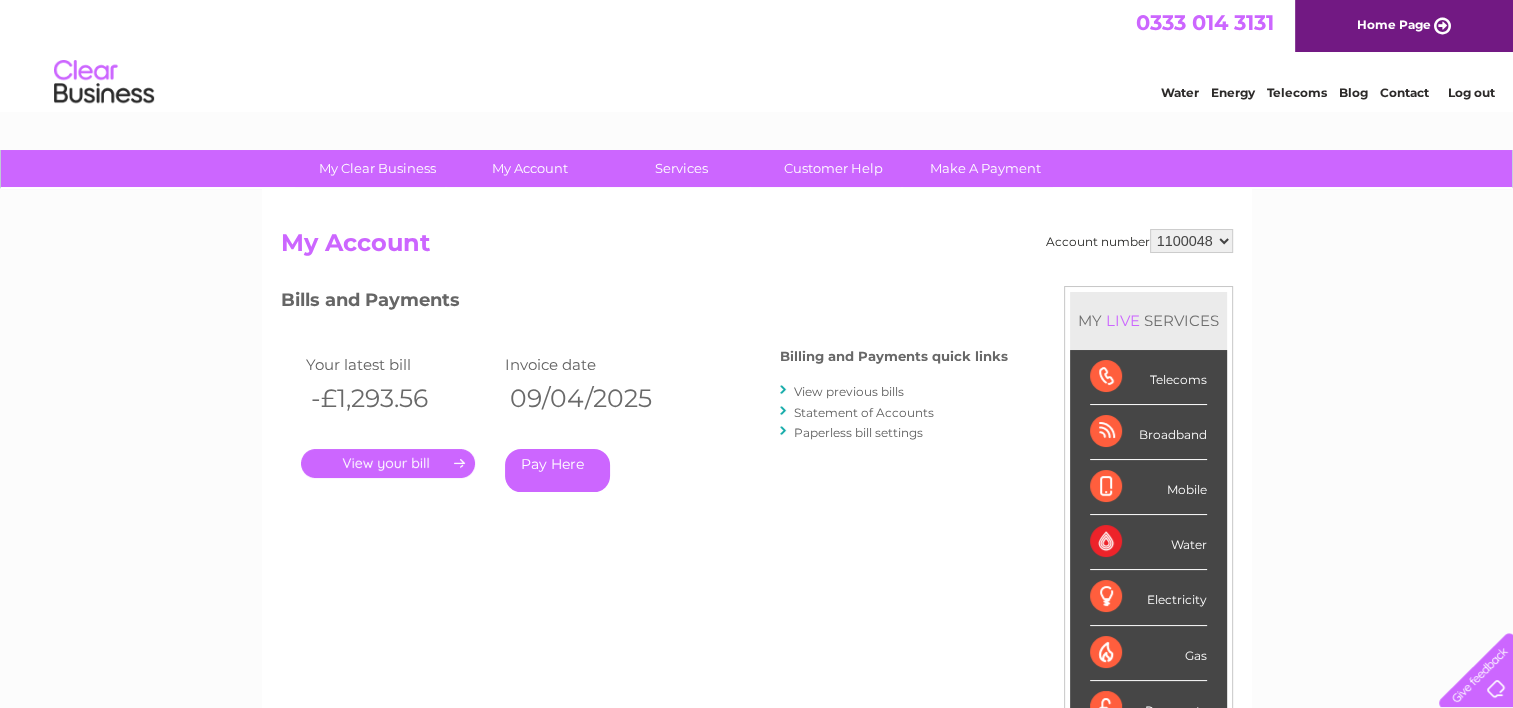 click on "Statement of Accounts" at bounding box center (864, 412) 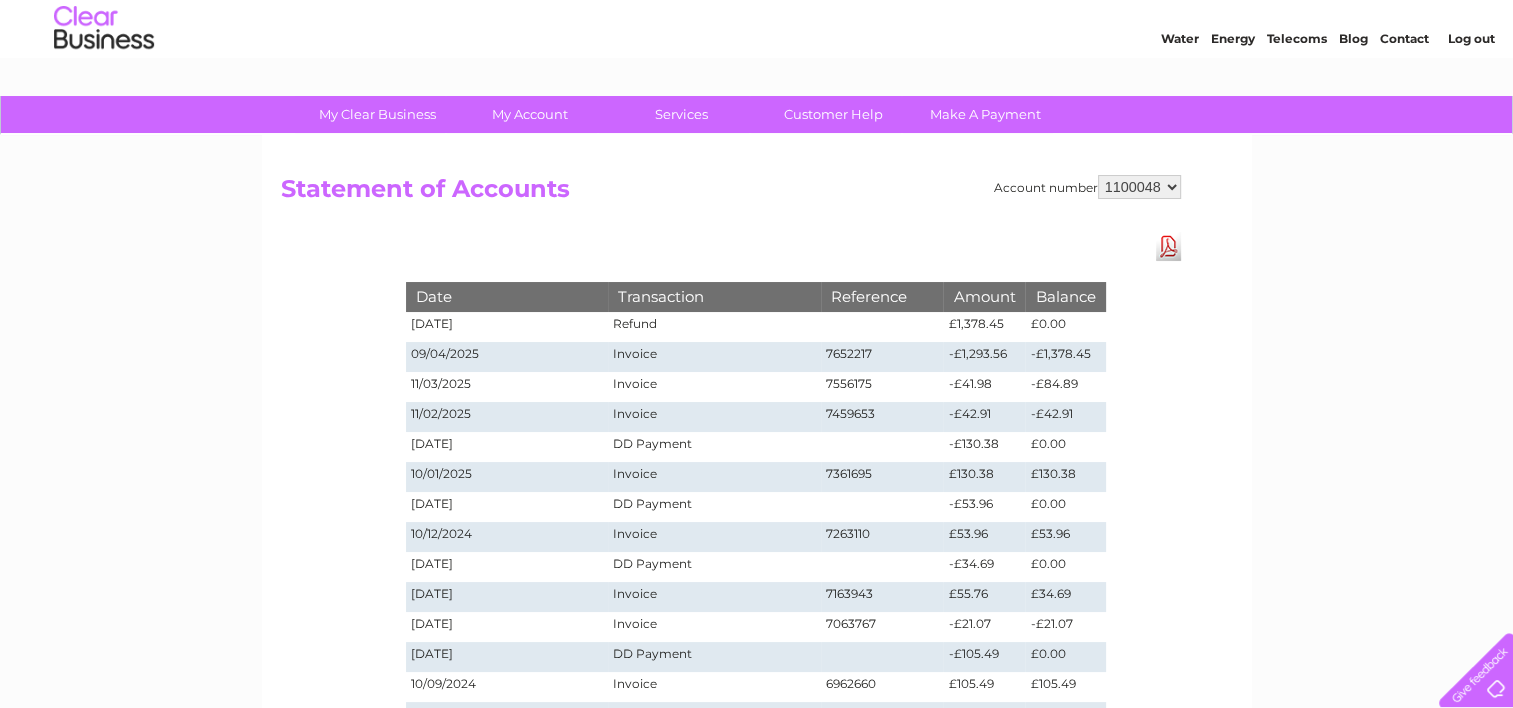 scroll, scrollTop: 100, scrollLeft: 0, axis: vertical 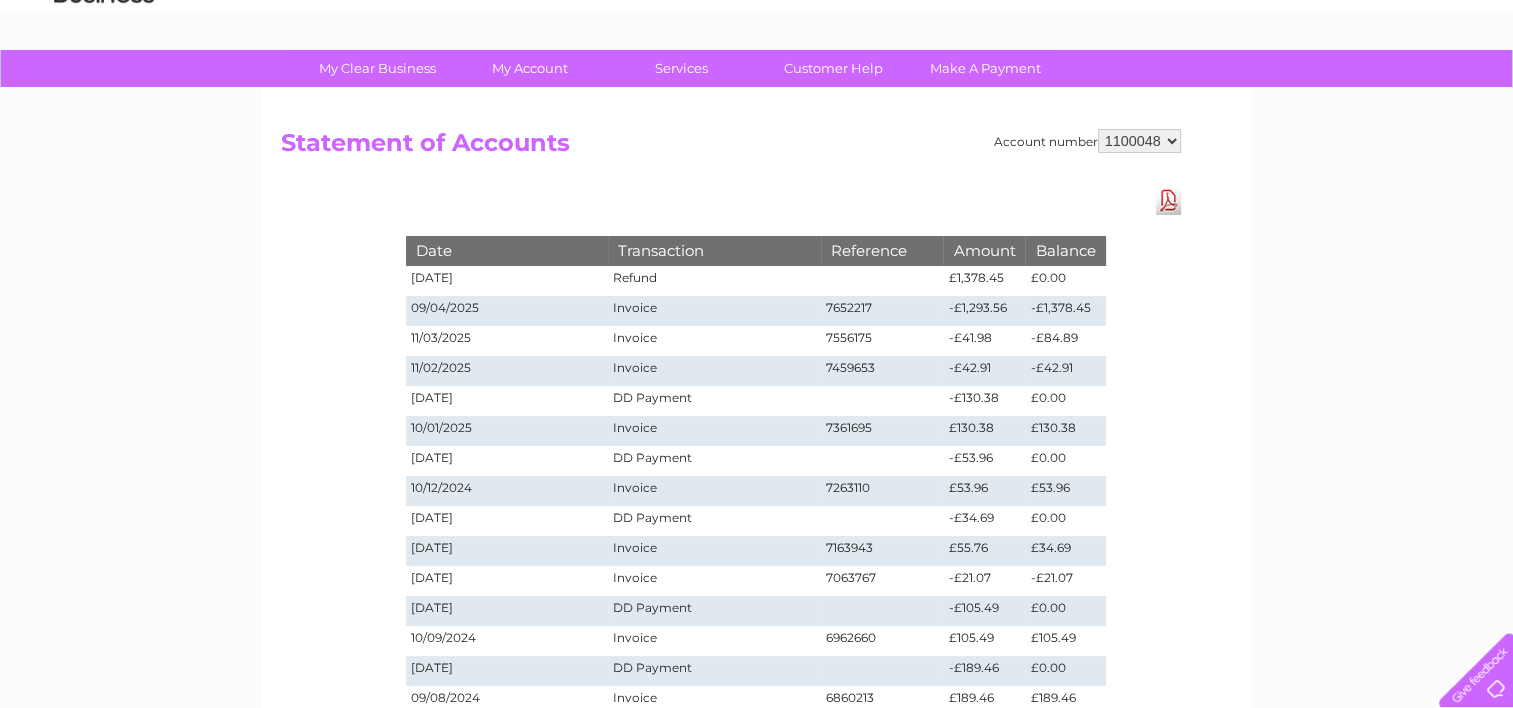 click on "Download Pdf" at bounding box center (1168, 200) 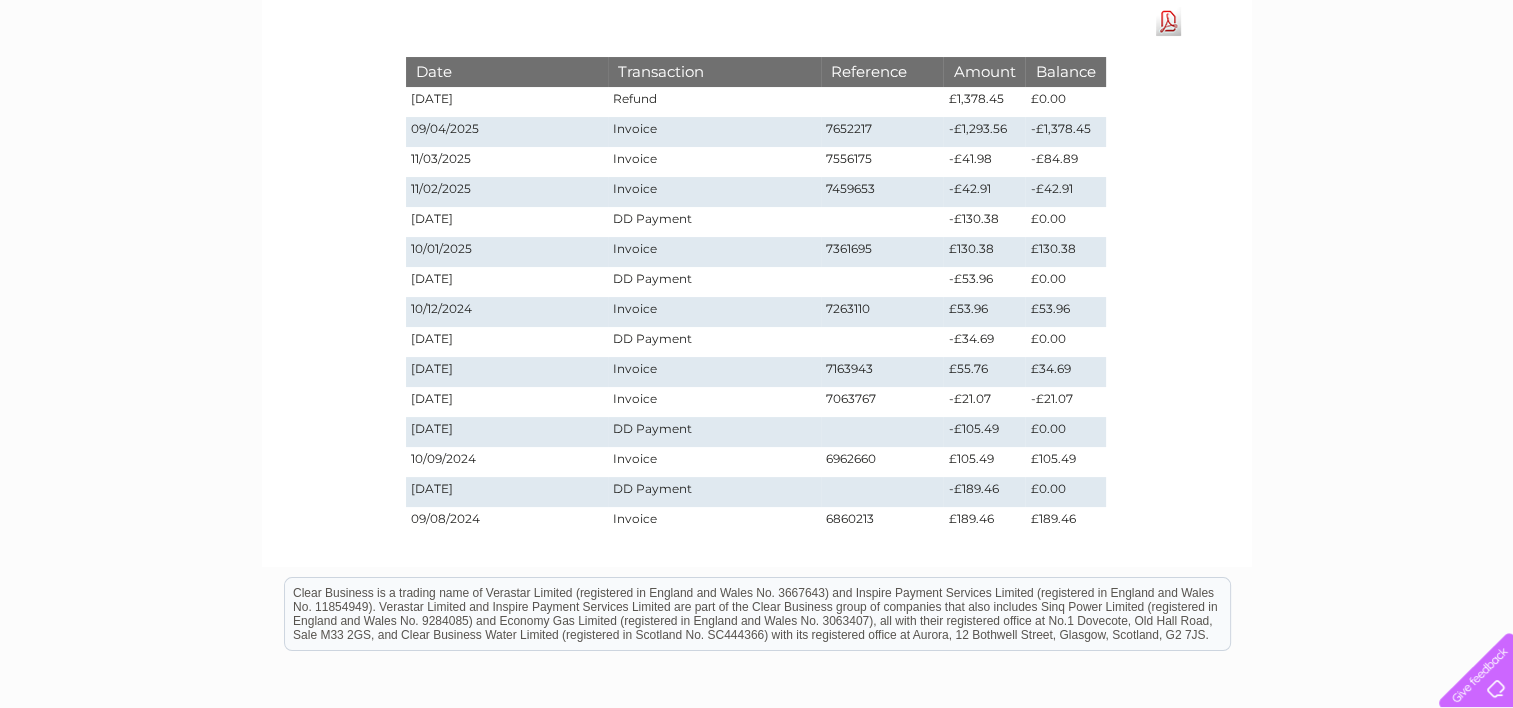 scroll, scrollTop: 0, scrollLeft: 0, axis: both 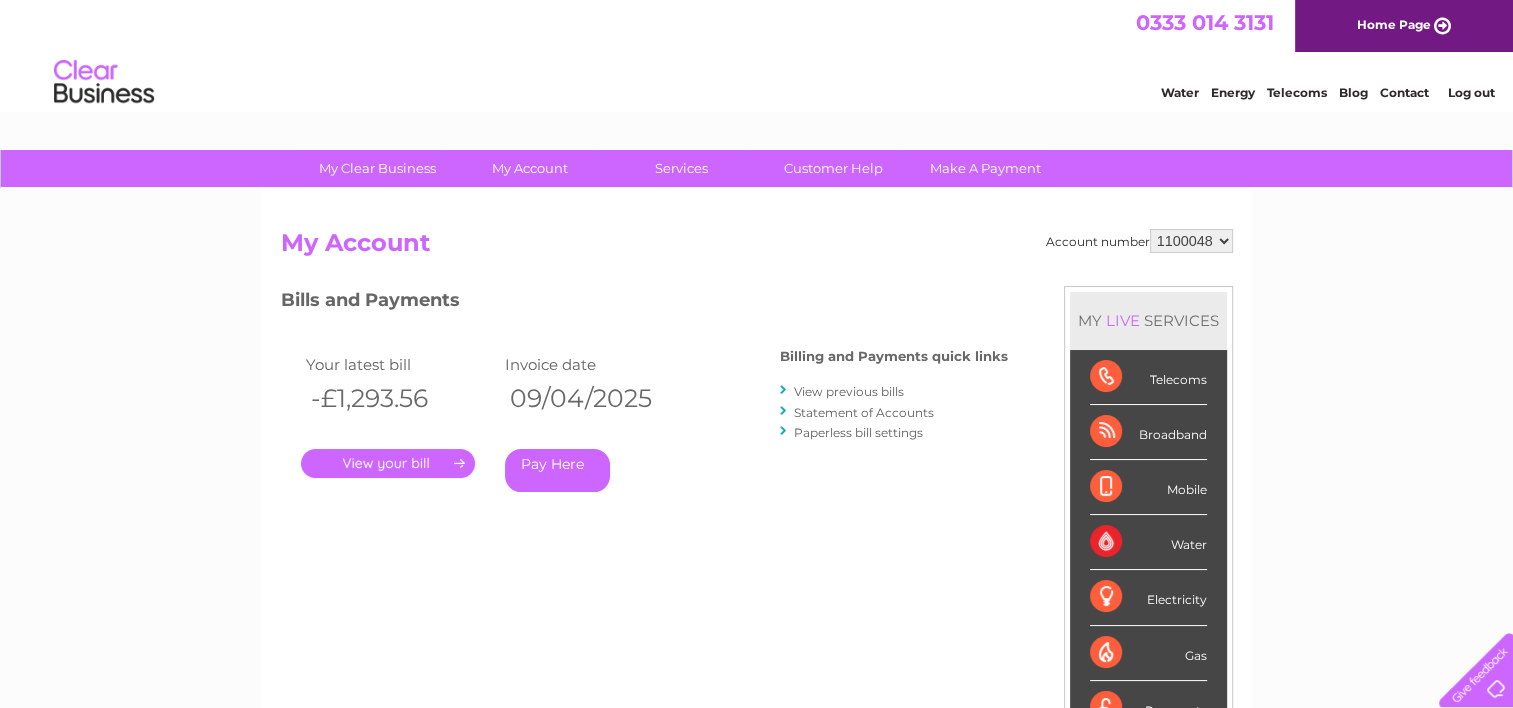 click on "View previous bills" at bounding box center [849, 391] 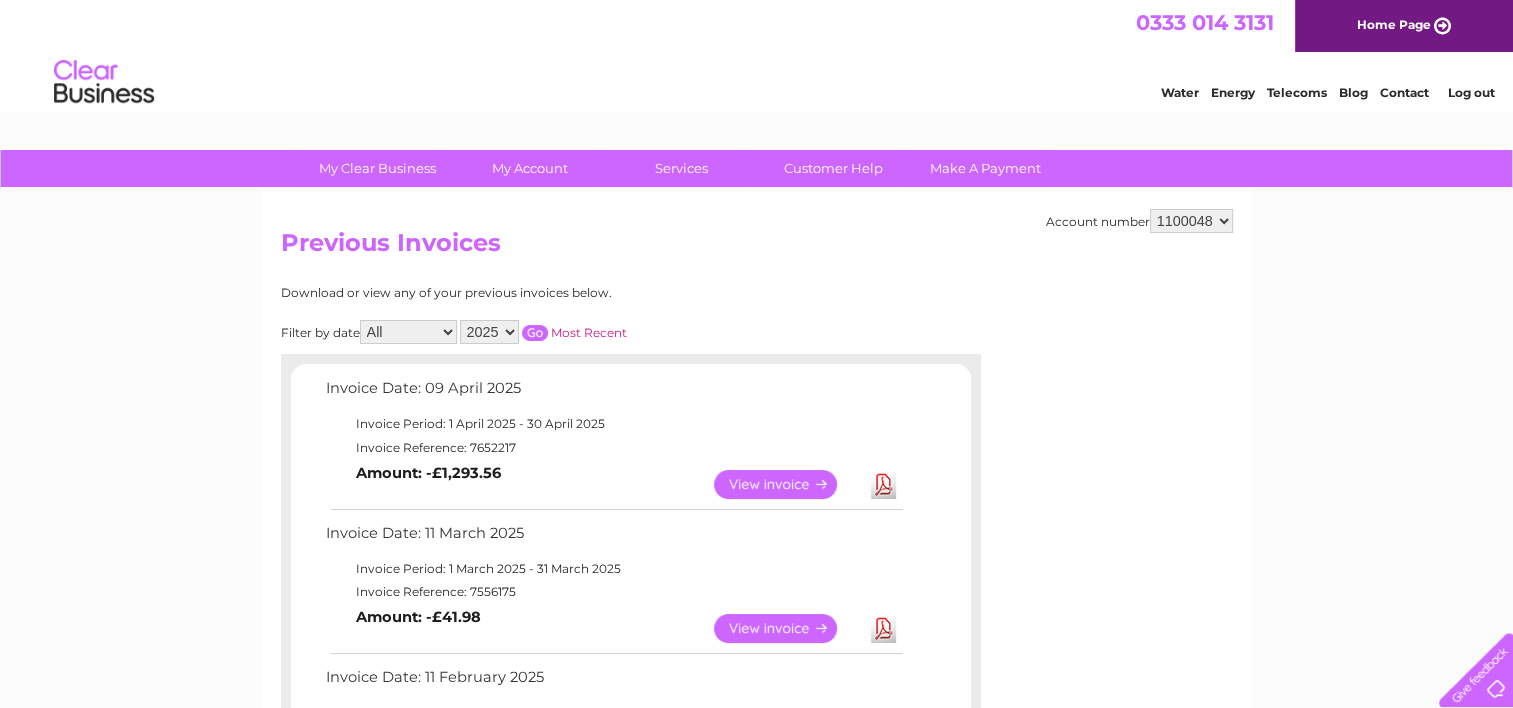 scroll, scrollTop: 0, scrollLeft: 0, axis: both 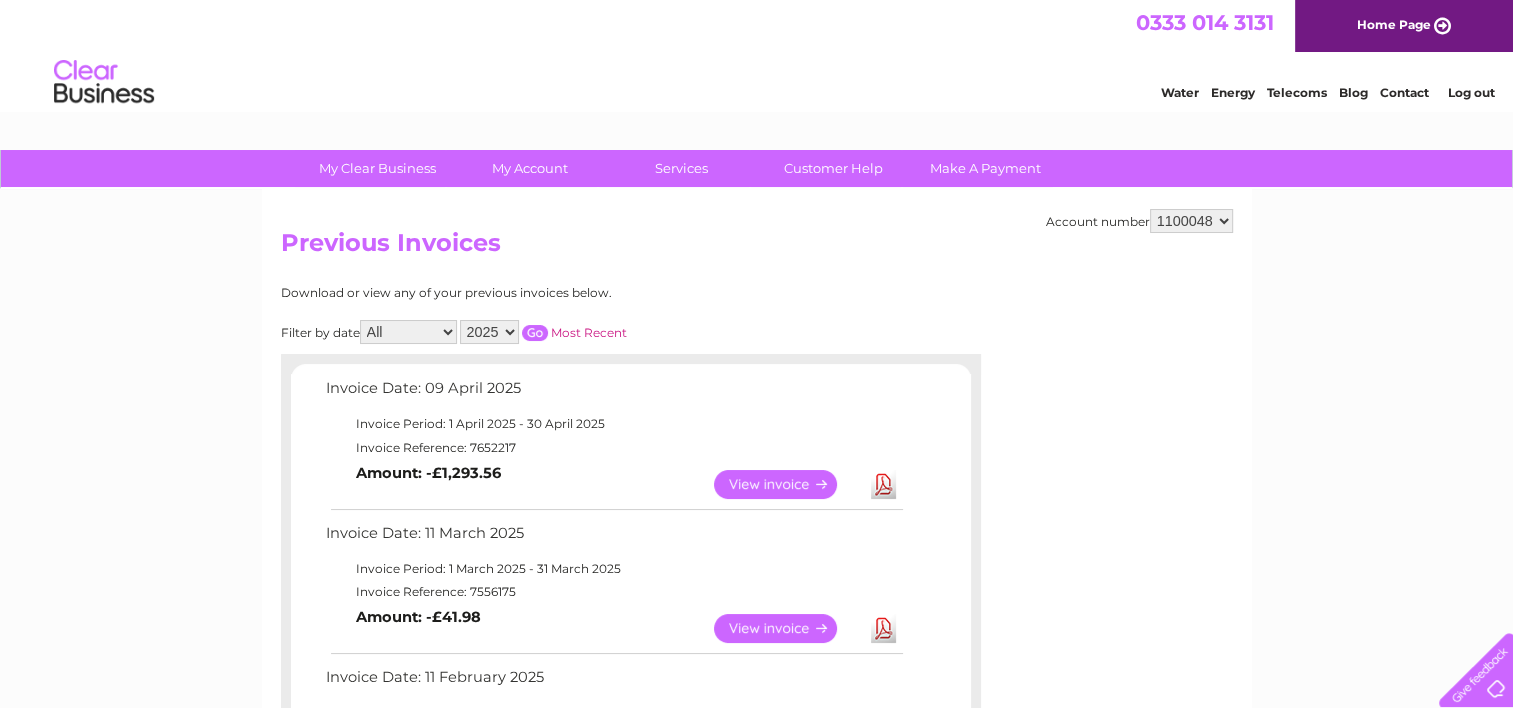 click on "2025
2024
2023
2022" at bounding box center (489, 332) 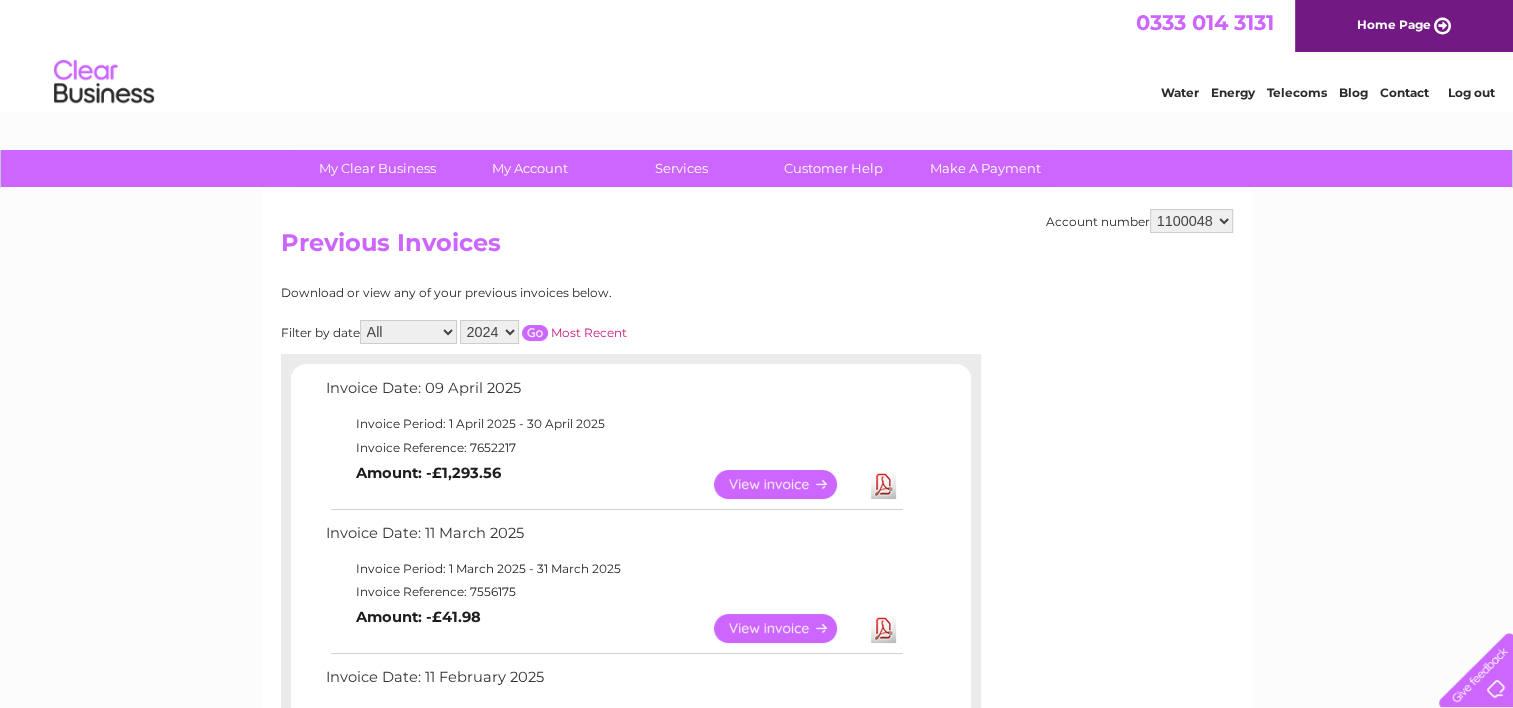 click at bounding box center [535, 333] 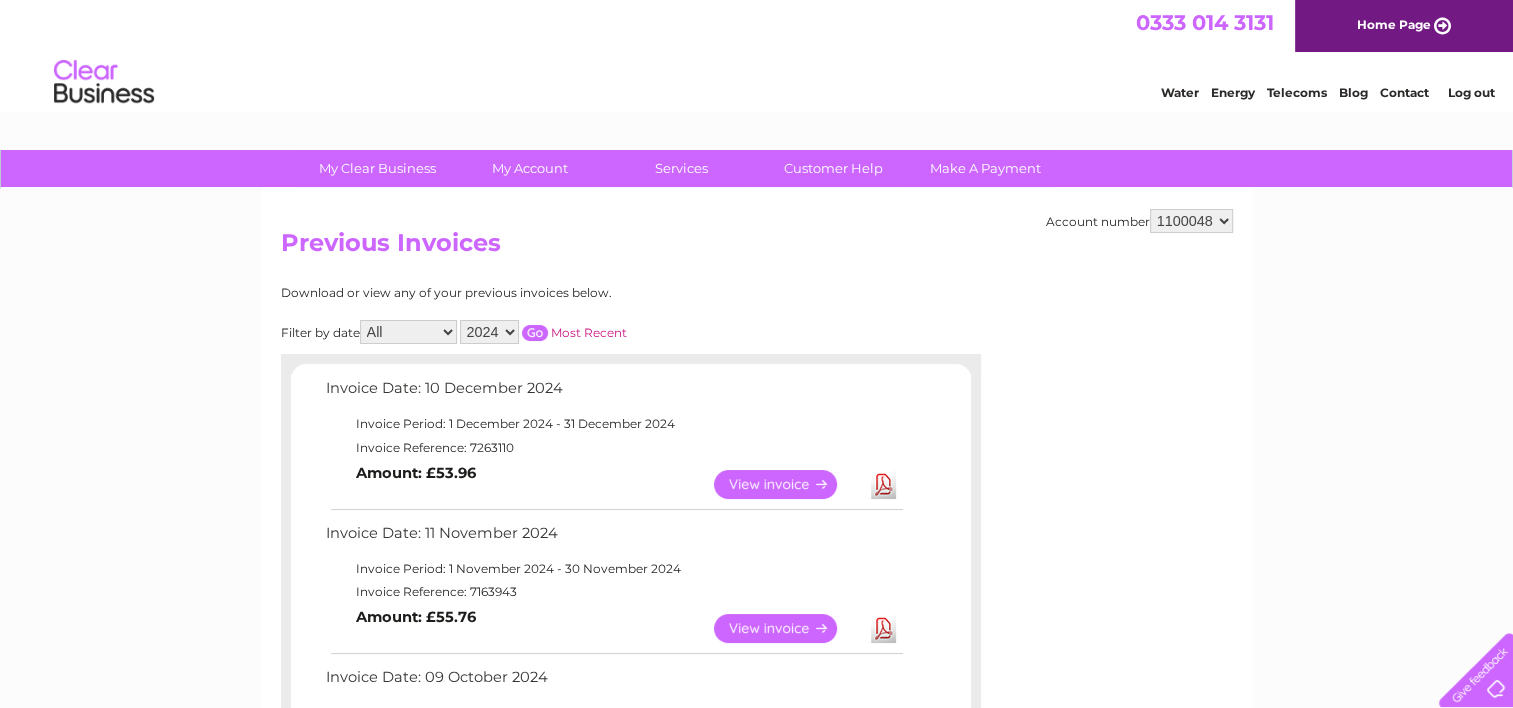 click on "View" at bounding box center (787, 484) 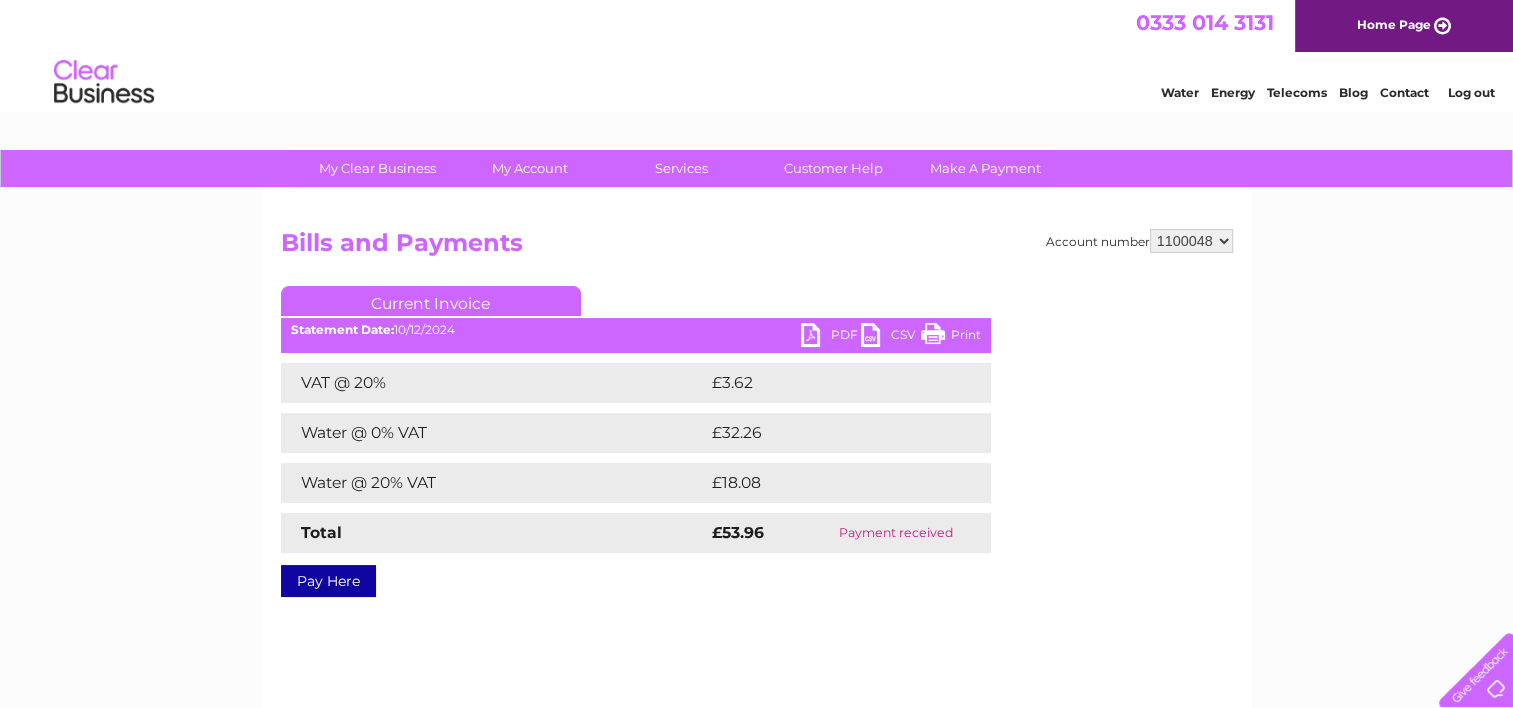 scroll, scrollTop: 0, scrollLeft: 0, axis: both 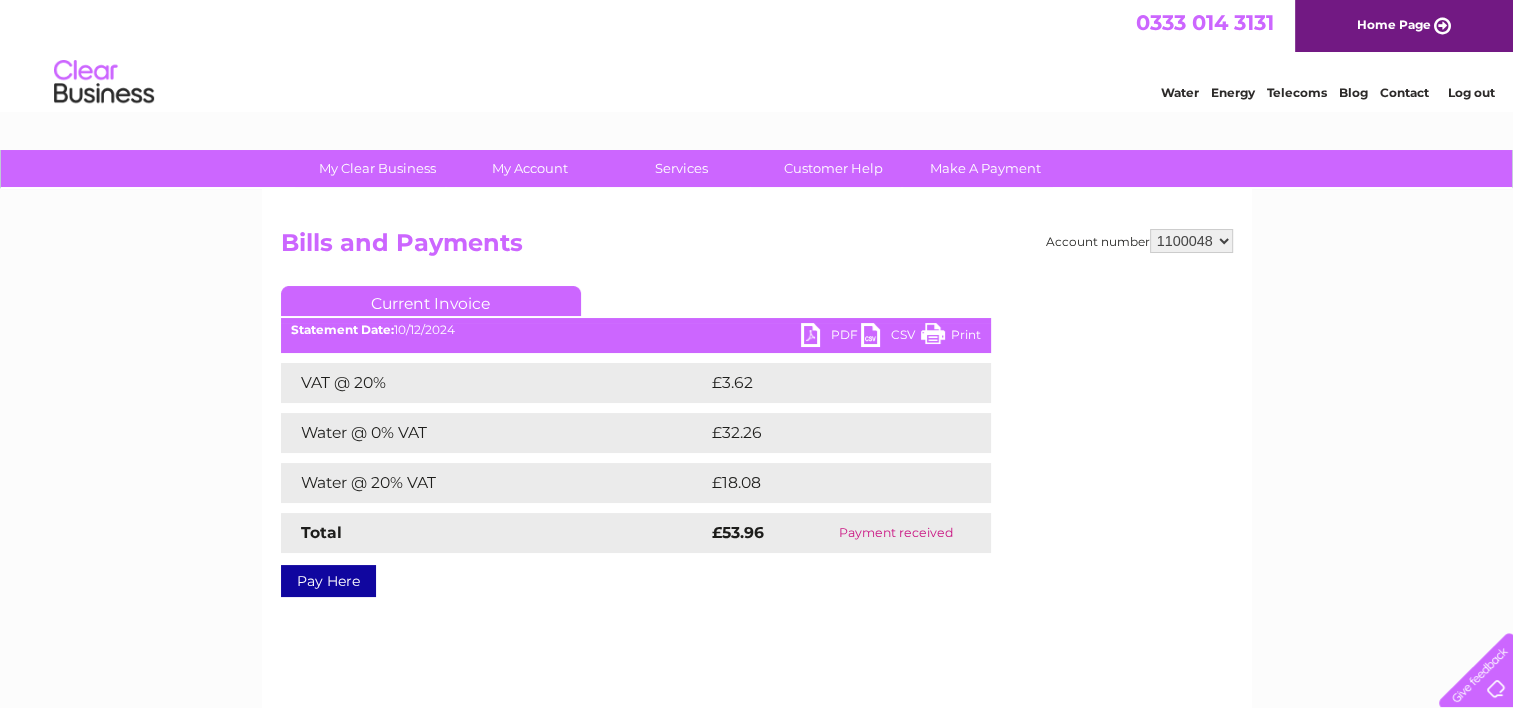 click on "PDF" at bounding box center (831, 337) 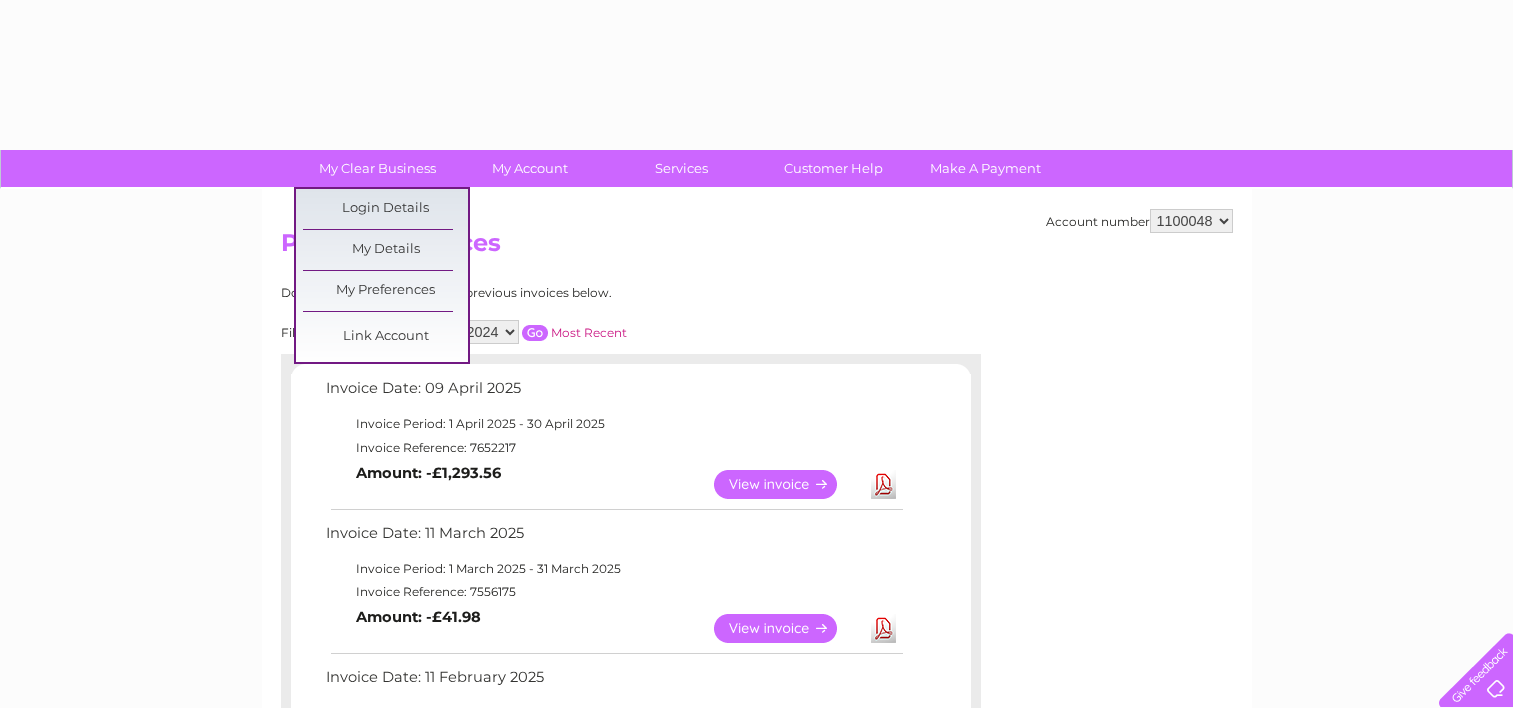 select on "2024" 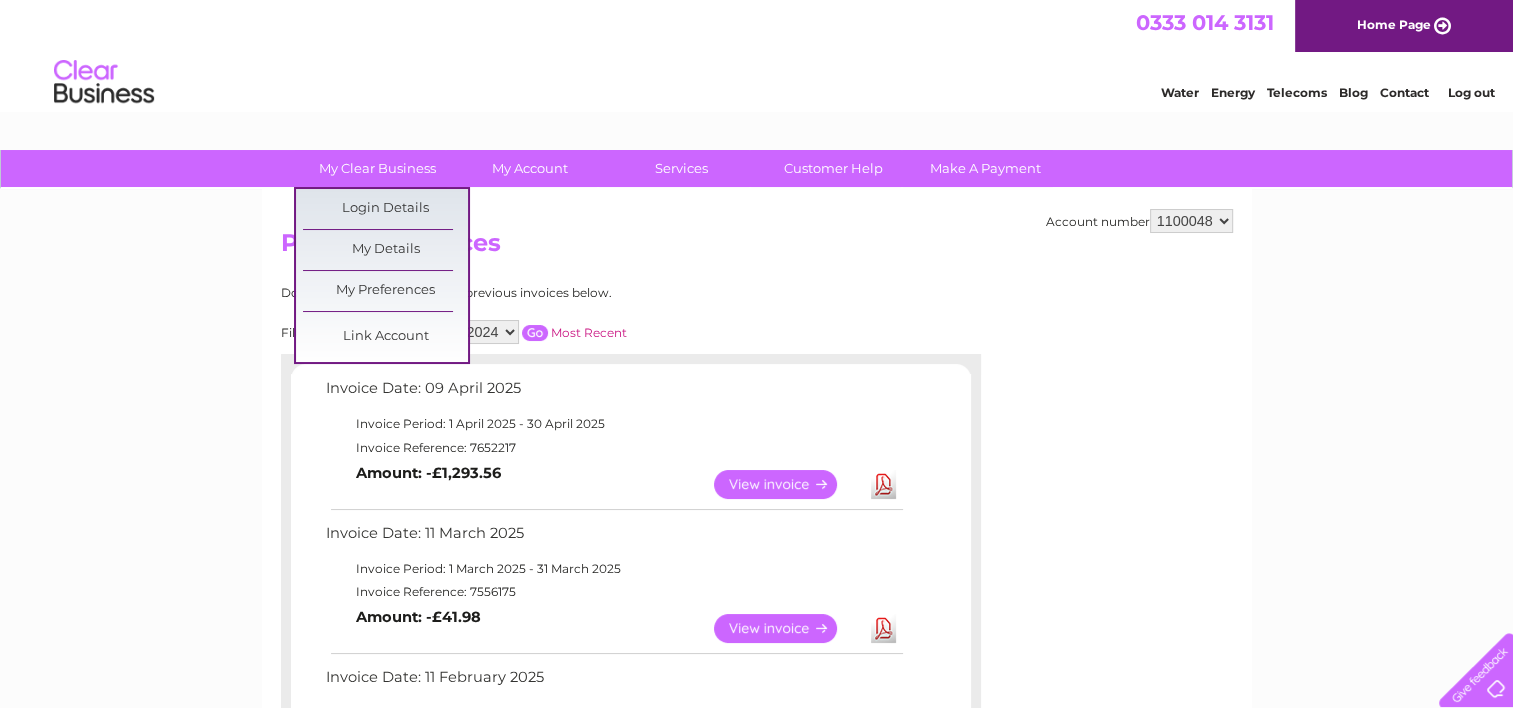 scroll, scrollTop: 0, scrollLeft: 0, axis: both 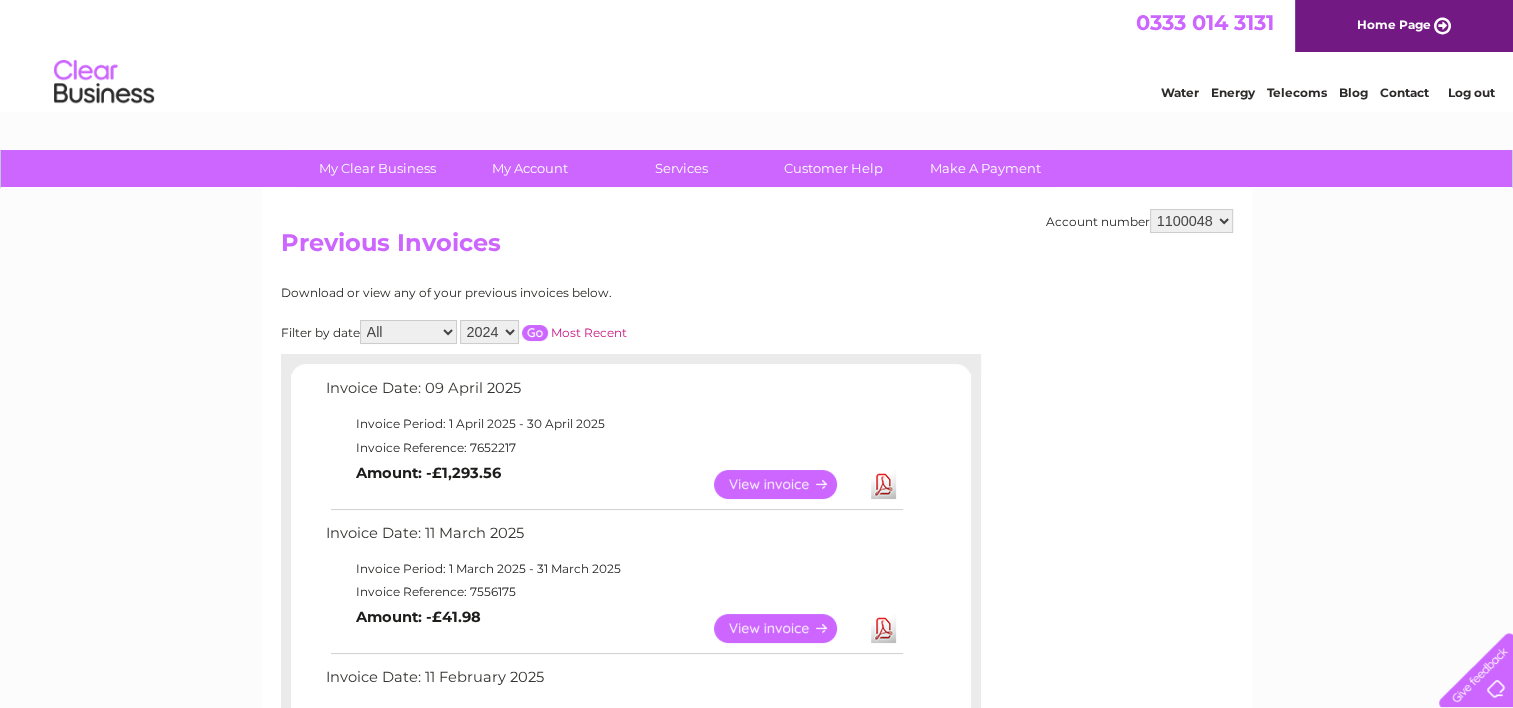 click on "Download" at bounding box center [883, 484] 